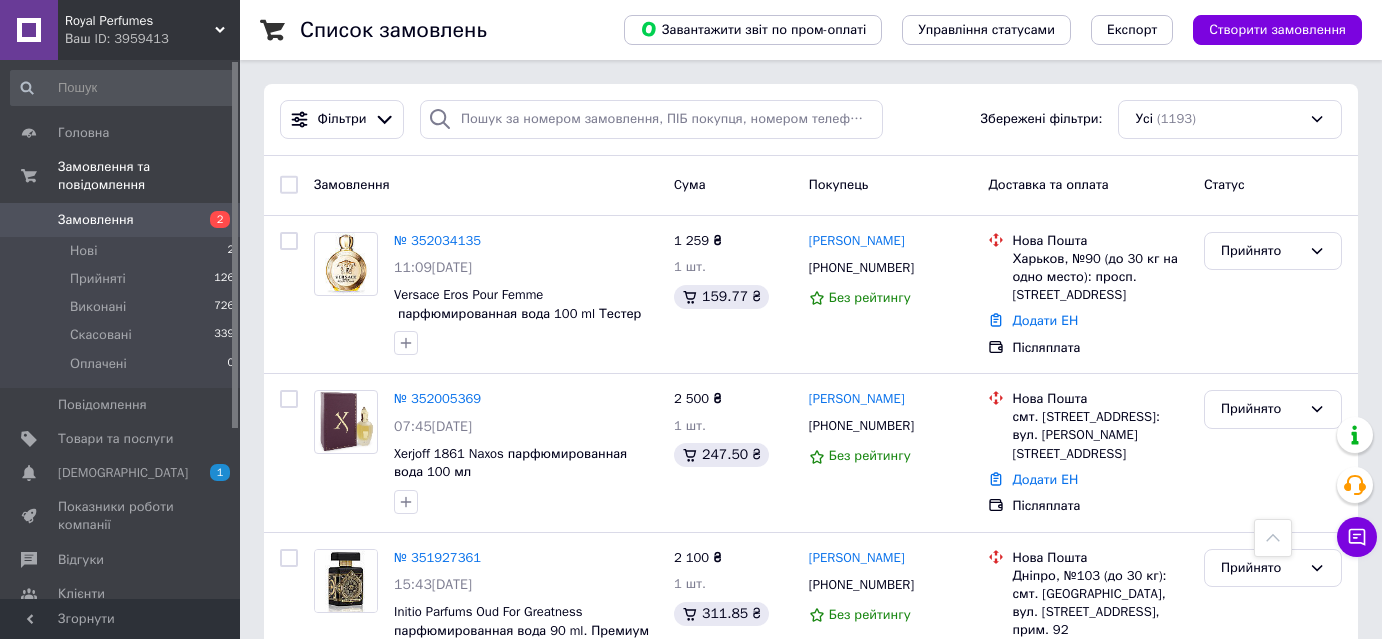 scroll, scrollTop: 1596, scrollLeft: 0, axis: vertical 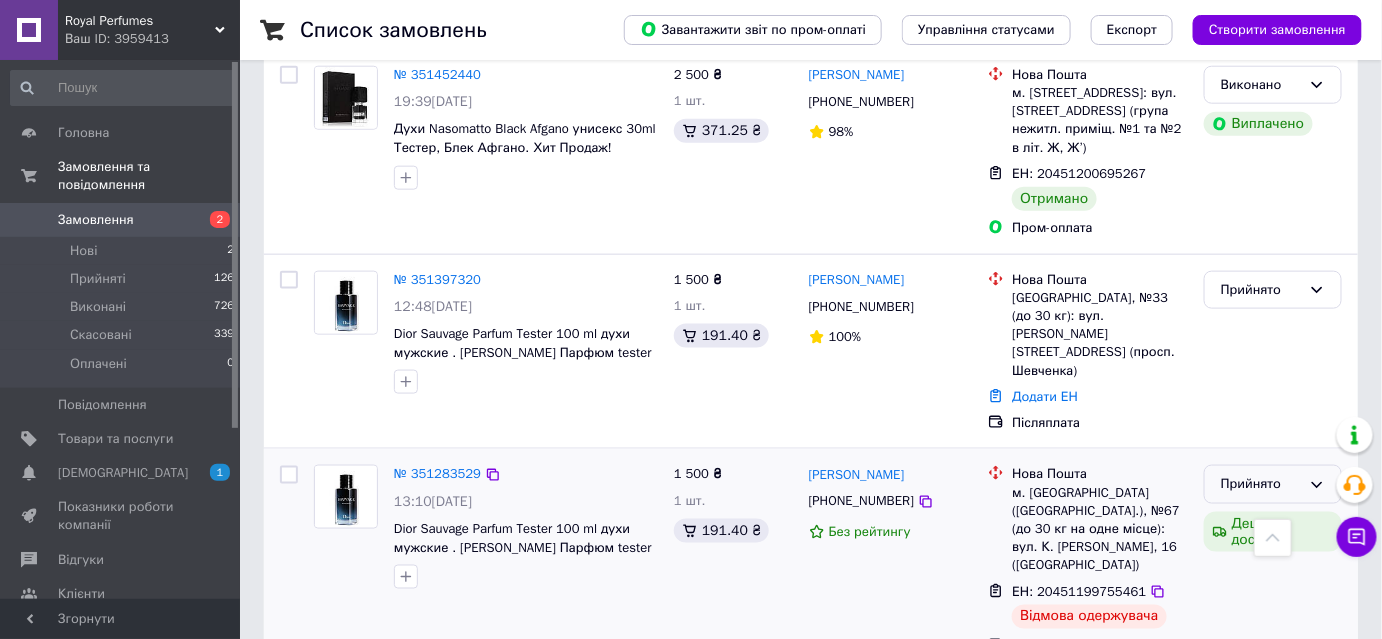 click 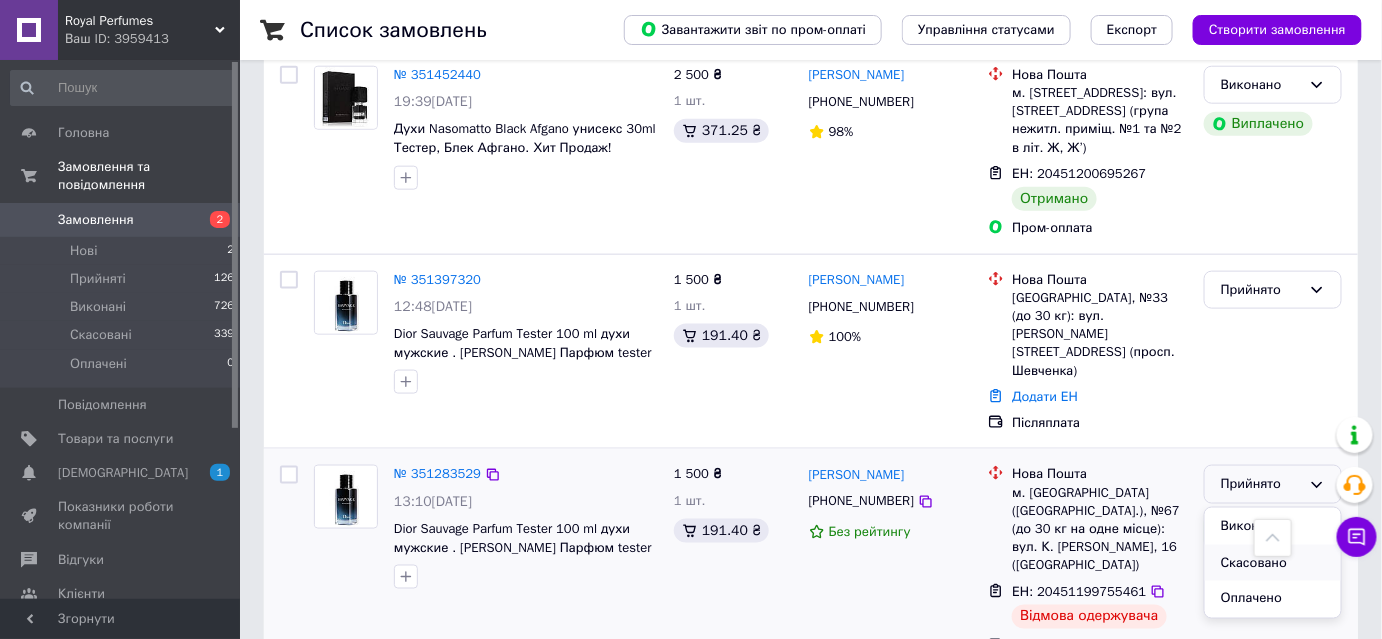 click on "Скасовано" at bounding box center [1273, 563] 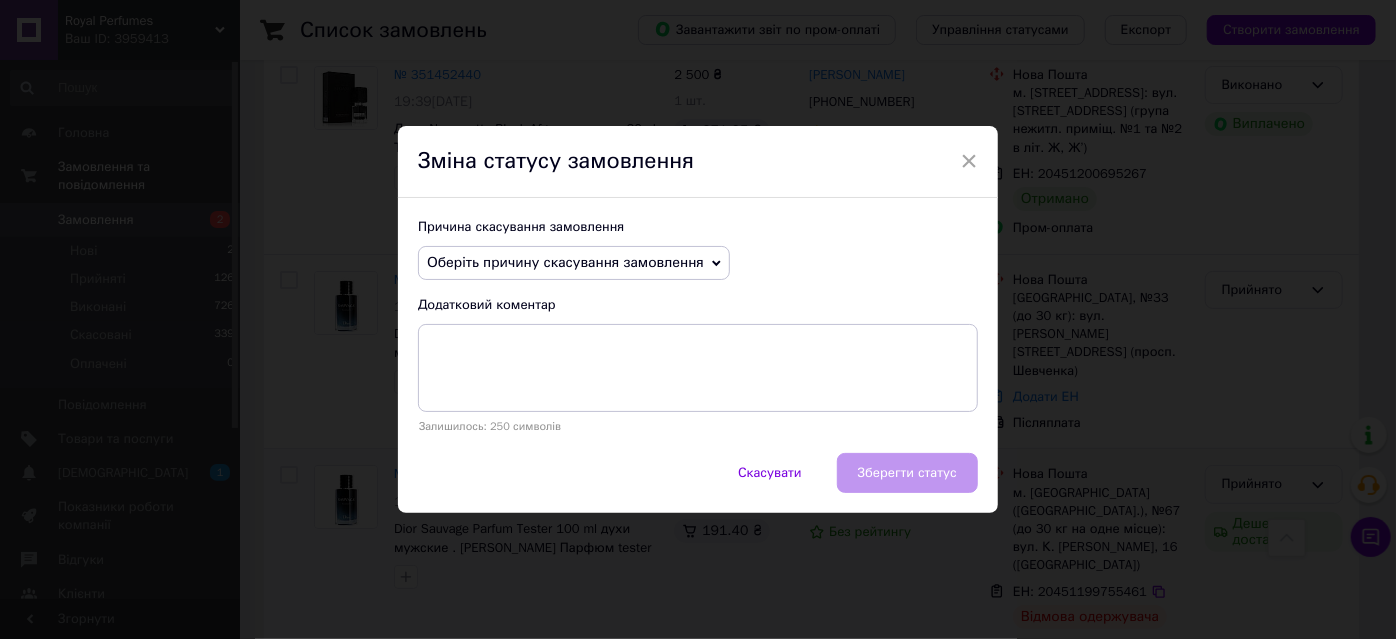 click on "Оберіть причину скасування замовлення" at bounding box center (565, 262) 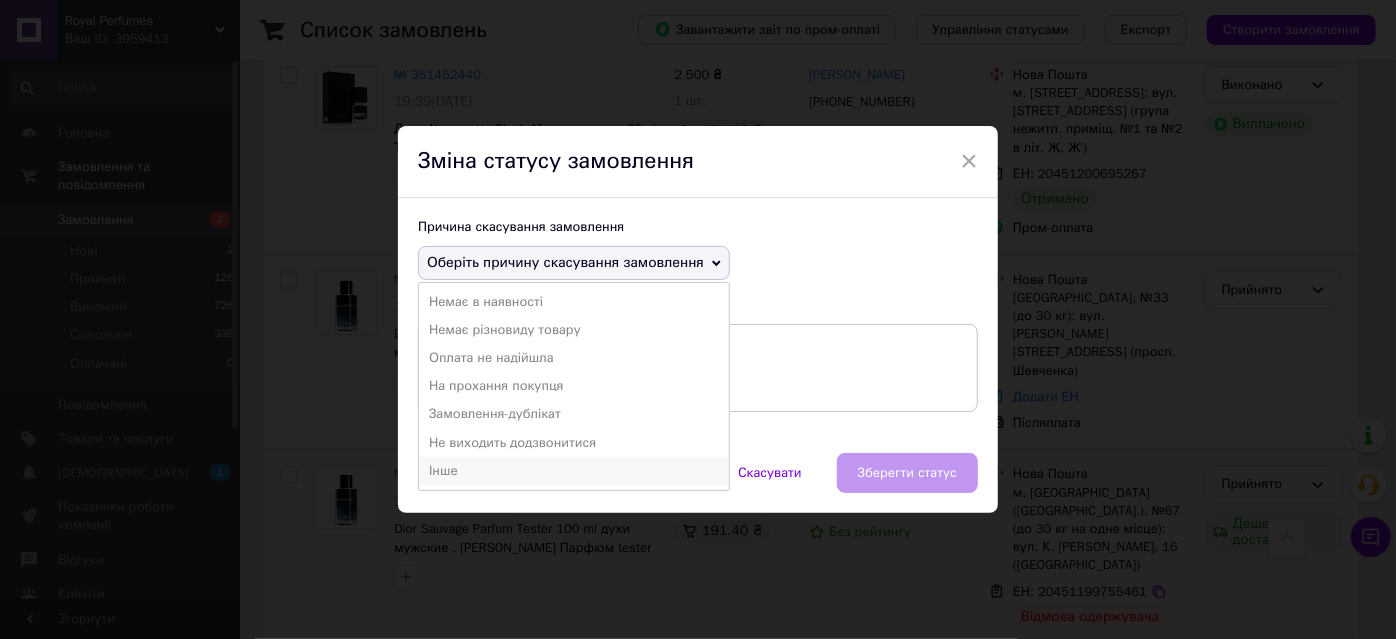 click on "Інше" at bounding box center [574, 471] 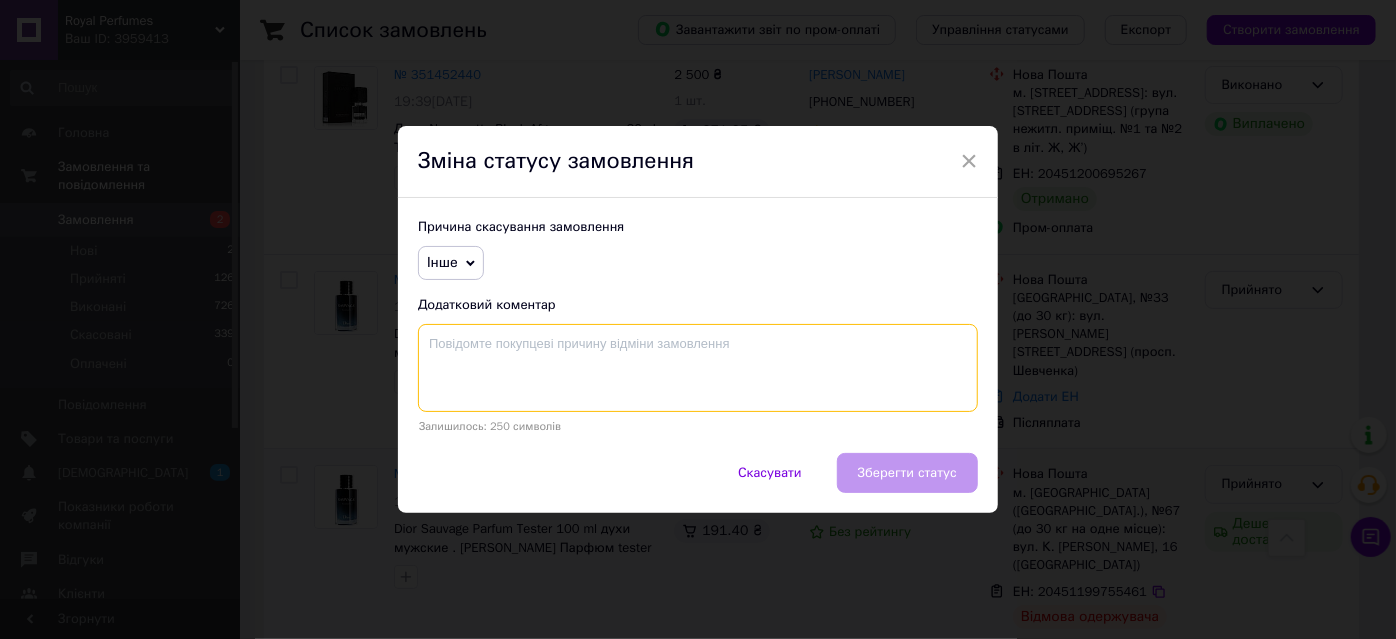click at bounding box center [698, 368] 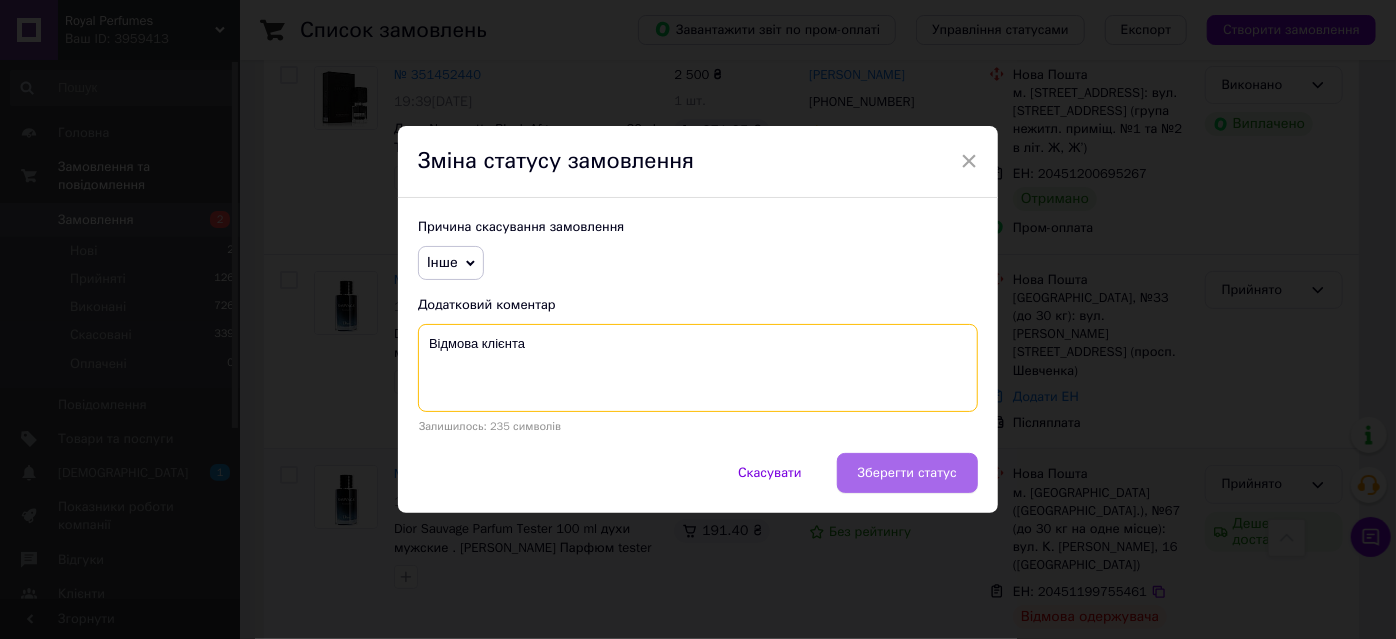 type on "Відмова клієнта" 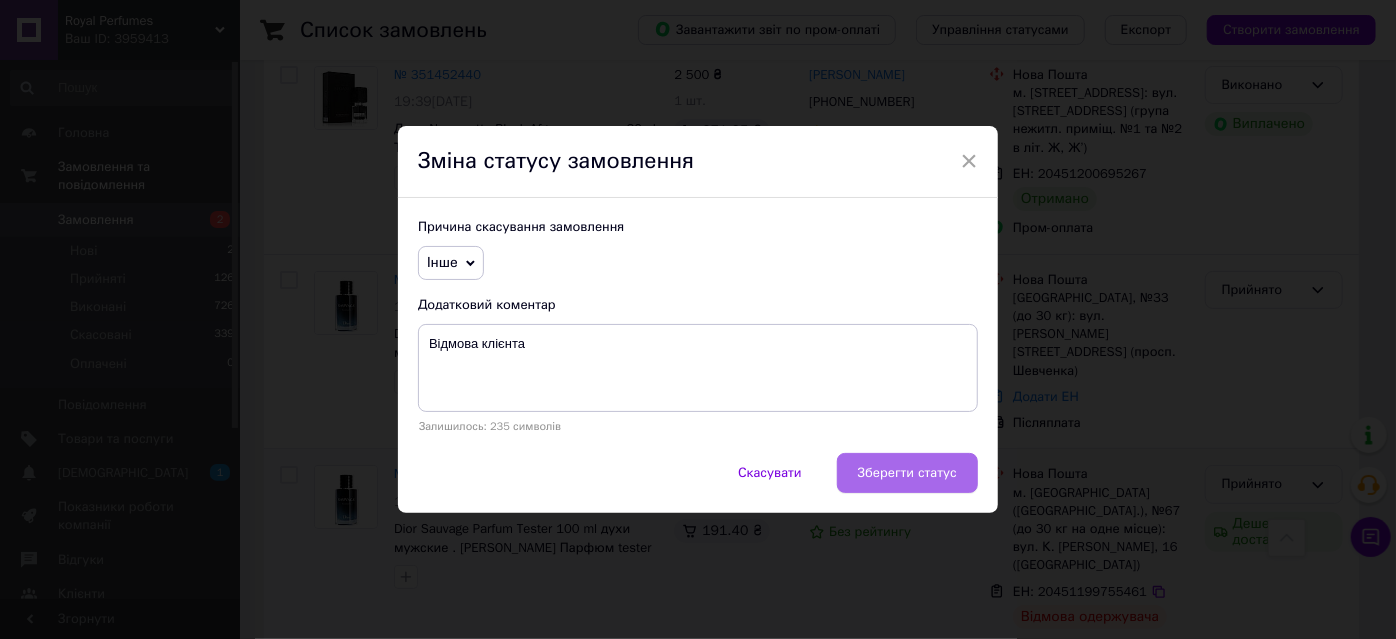 click on "Зберегти статус" at bounding box center [907, 473] 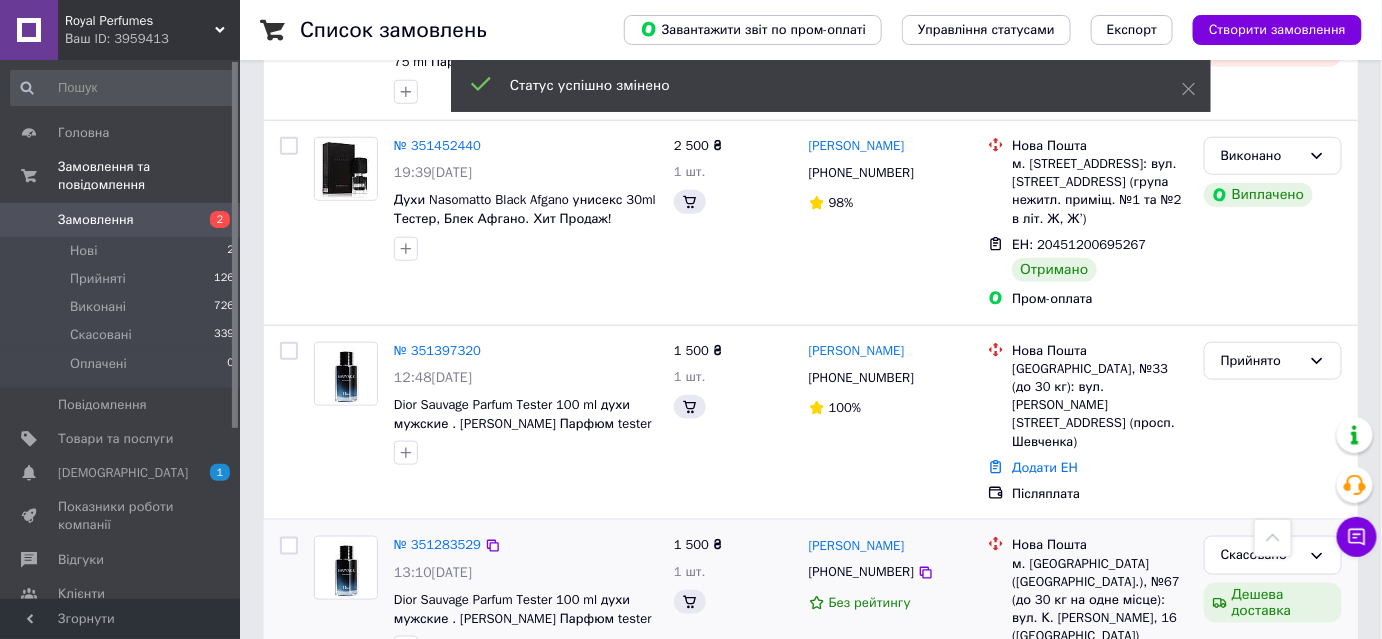 scroll, scrollTop: 3135, scrollLeft: 0, axis: vertical 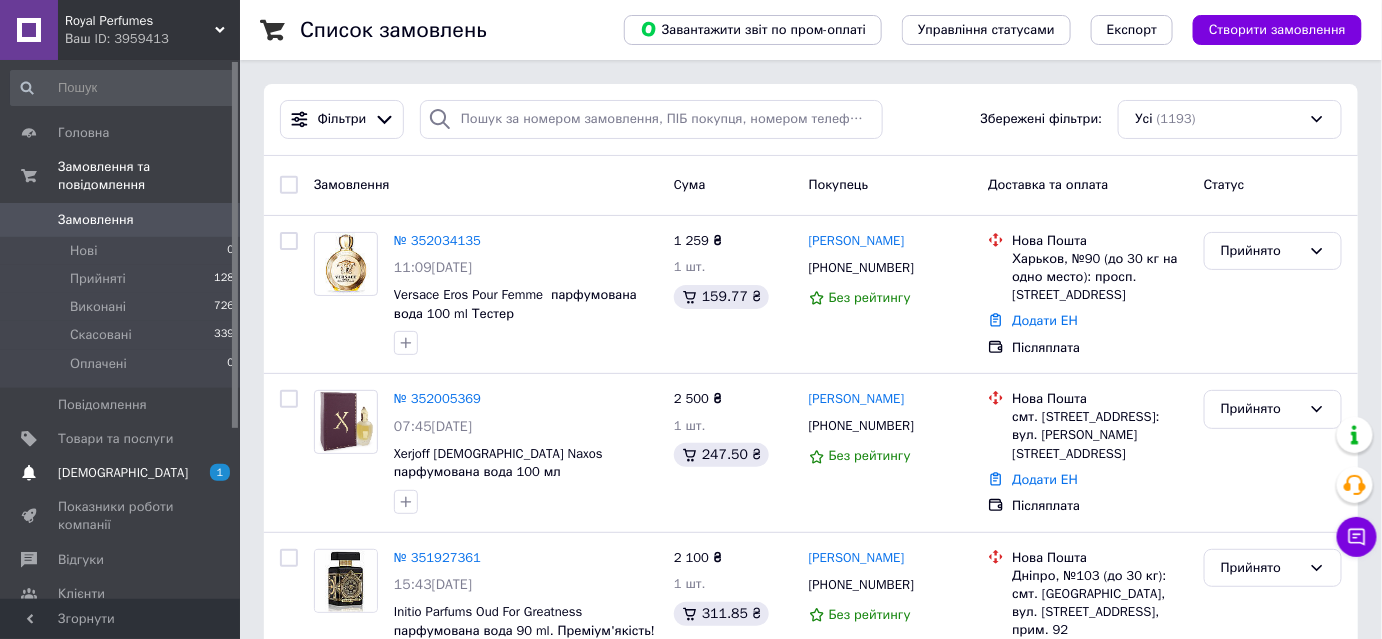 click on "Сповіщення 1 0" at bounding box center [123, 473] 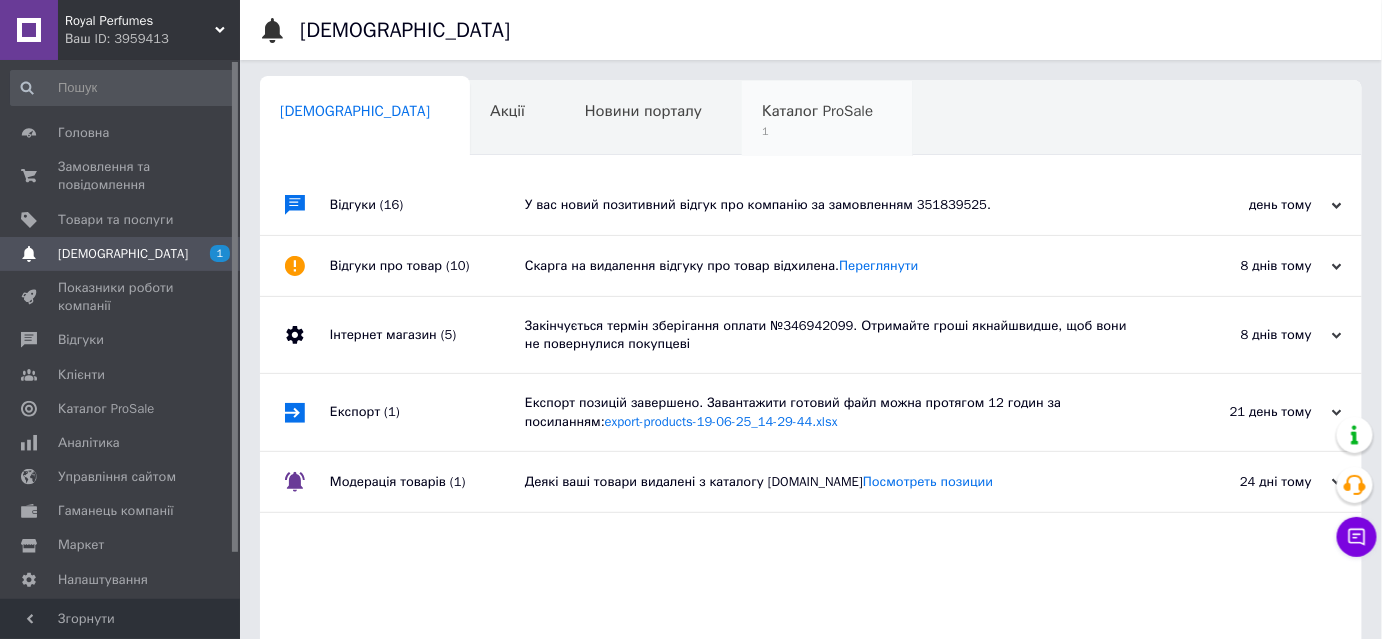 click on "Каталог ProSale" at bounding box center (817, 111) 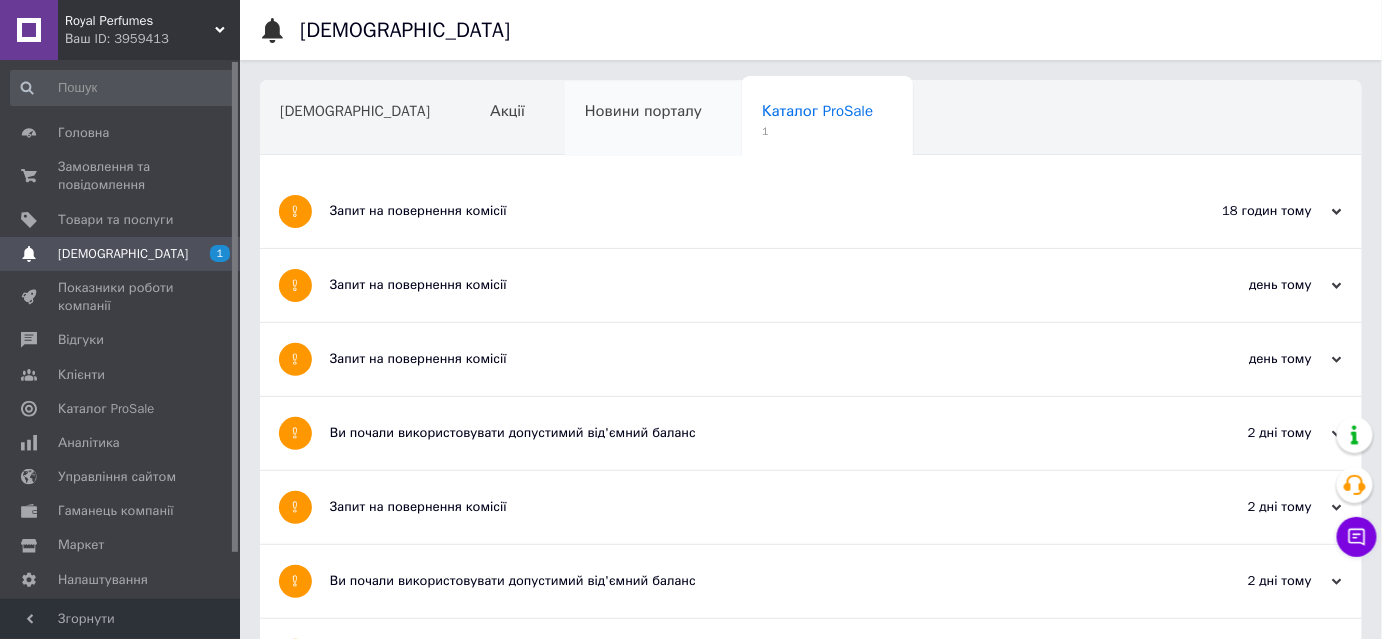 click on "Новини порталу" at bounding box center [653, 119] 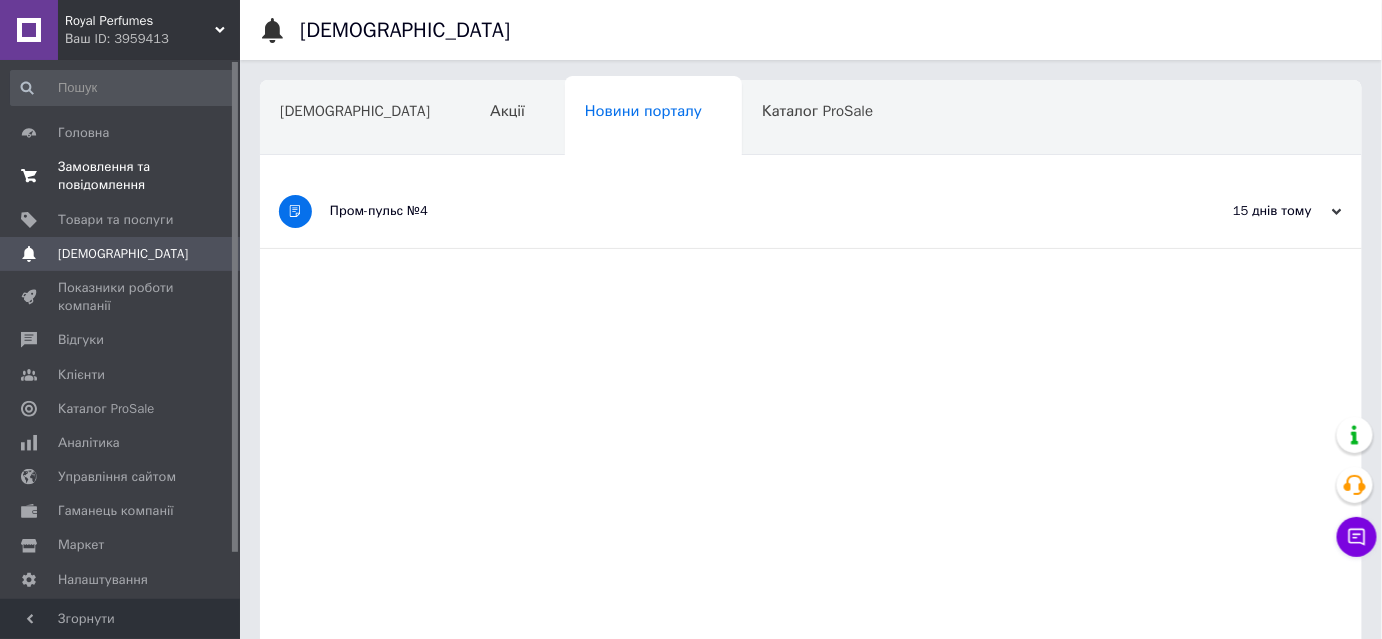click on "Замовлення та повідомлення" at bounding box center [121, 176] 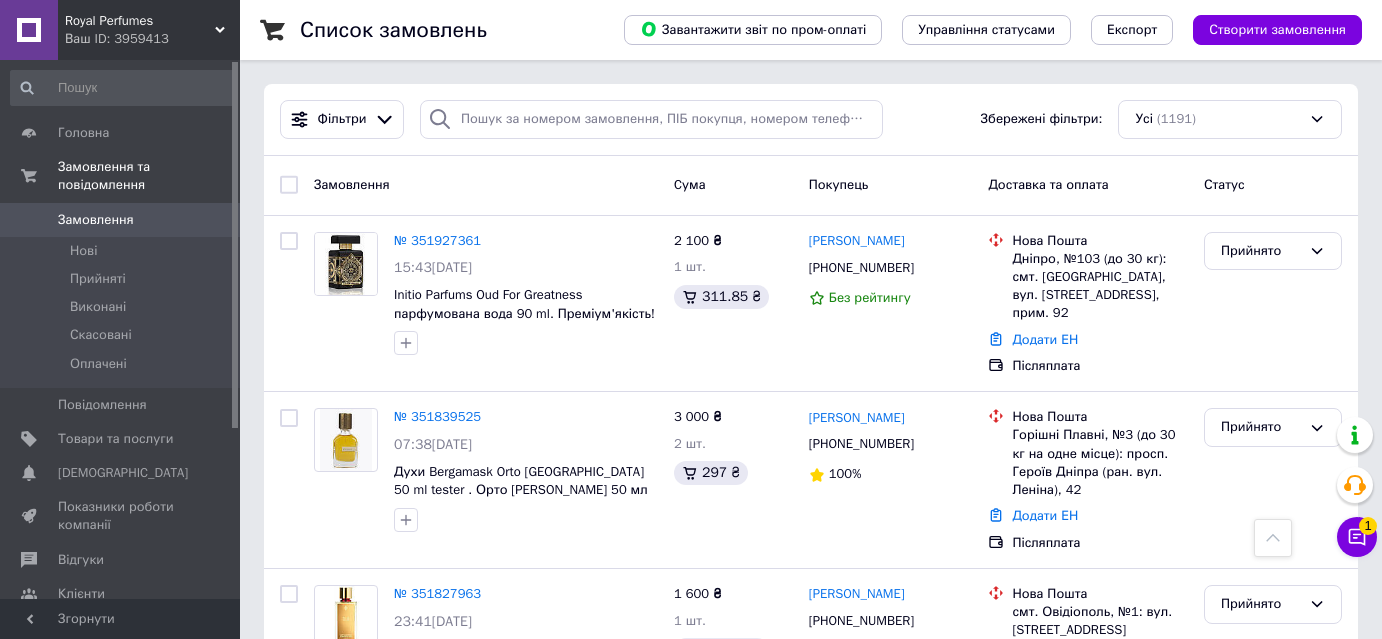 scroll, scrollTop: 1118, scrollLeft: 0, axis: vertical 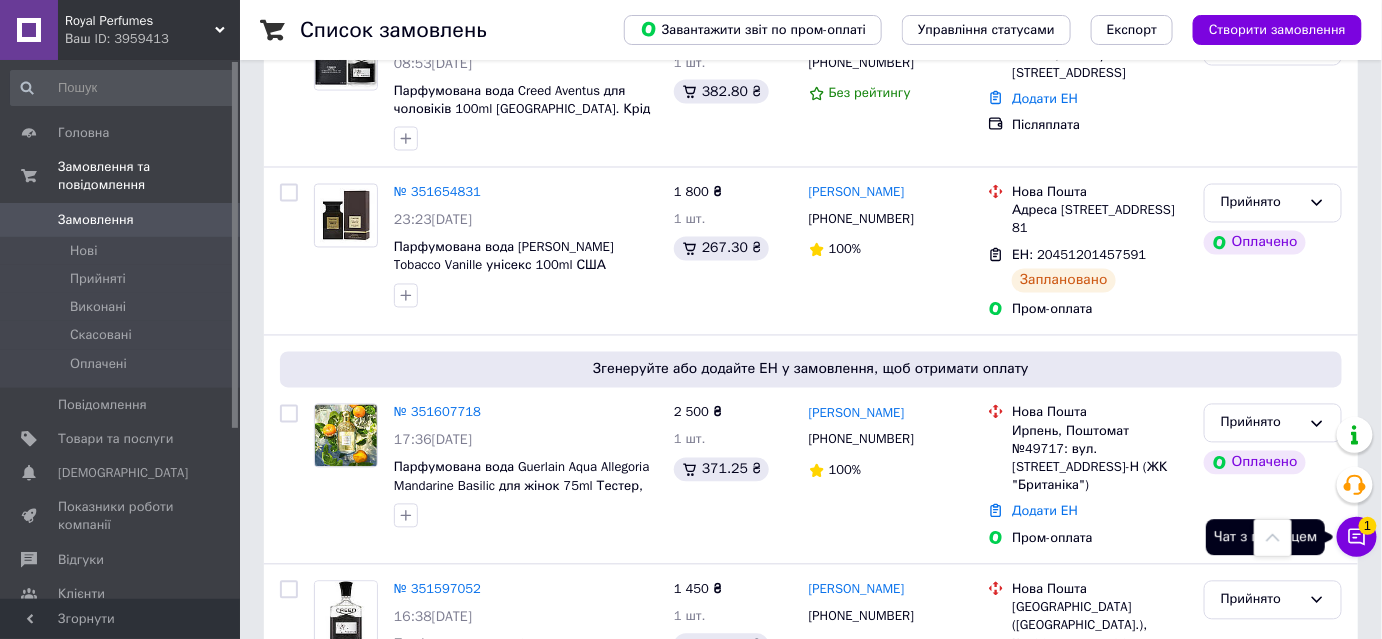 click 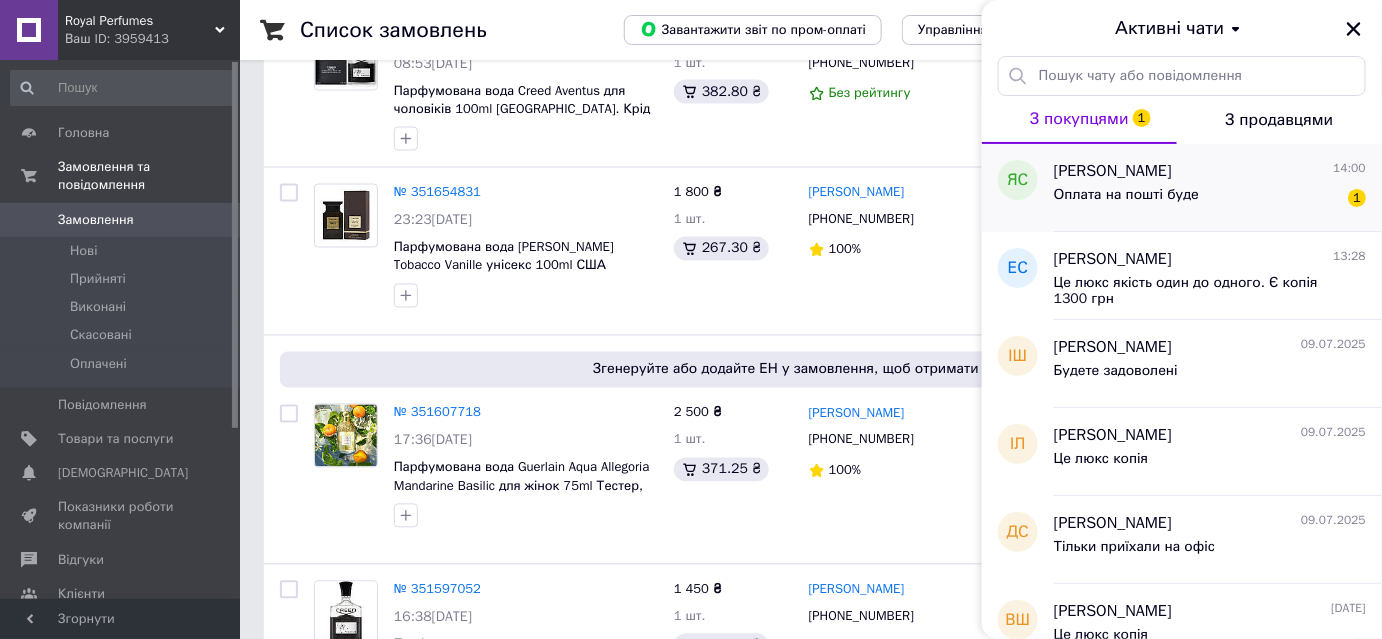 click on "Оплата на пошті буде" at bounding box center (1126, 195) 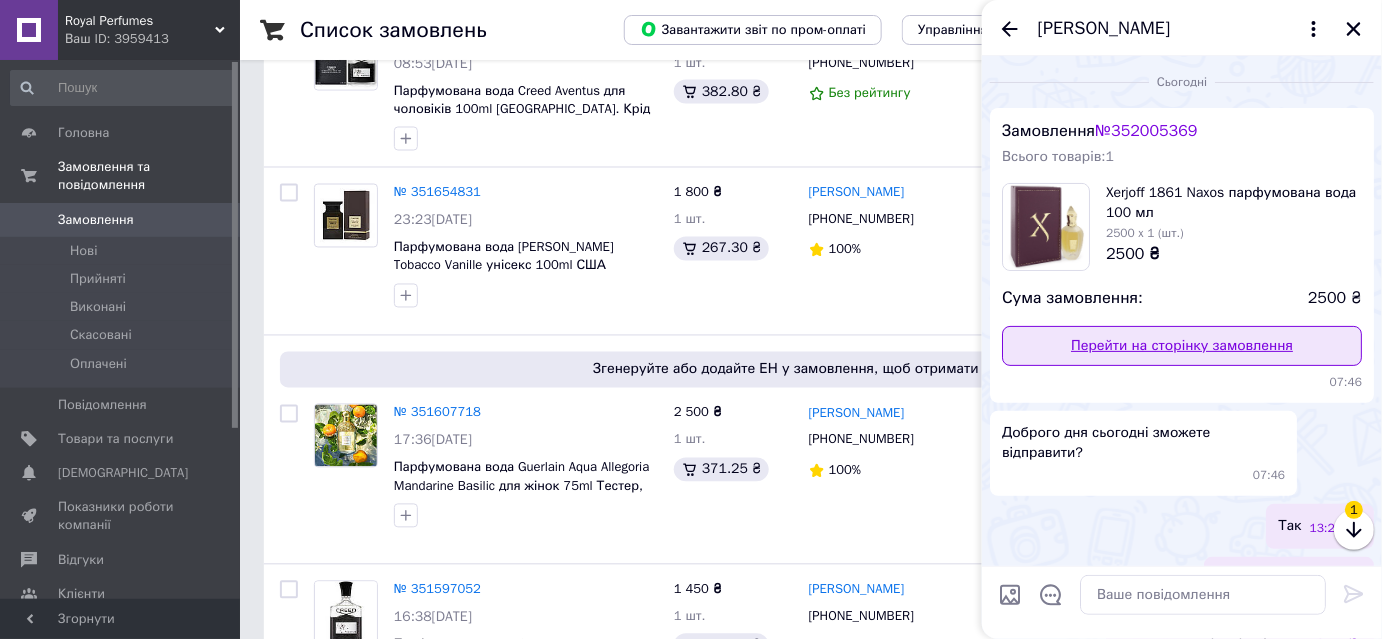 scroll, scrollTop: 165, scrollLeft: 0, axis: vertical 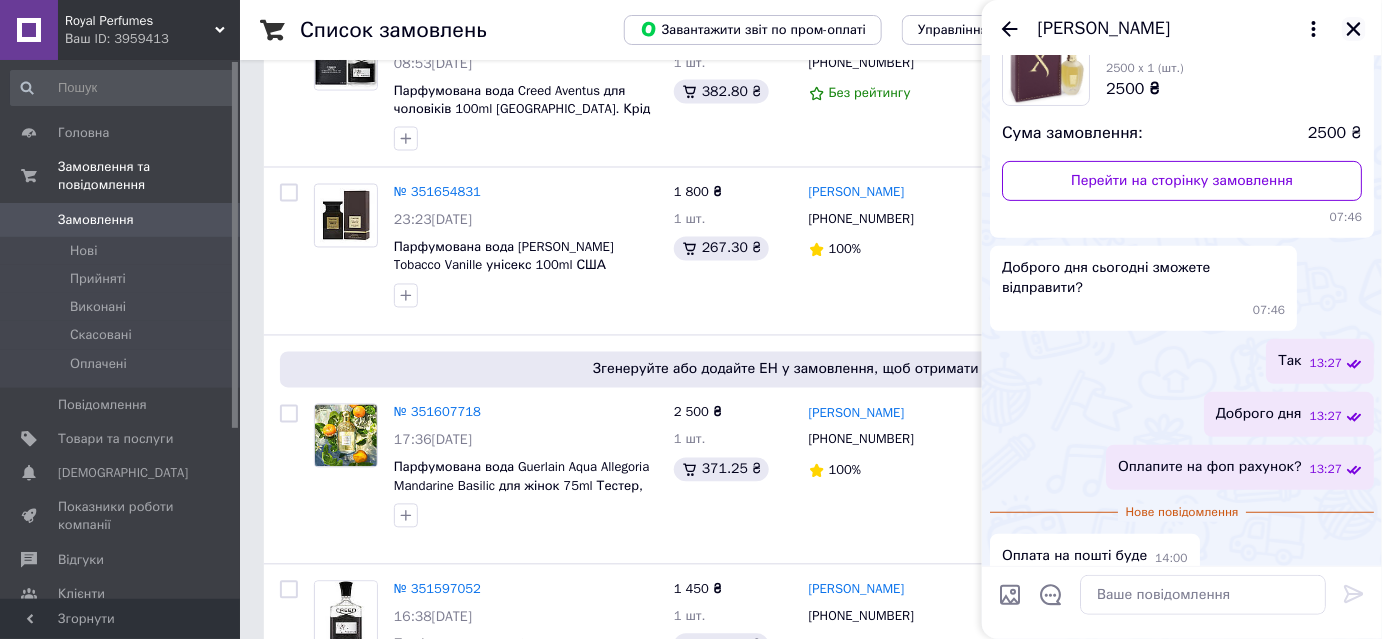 click 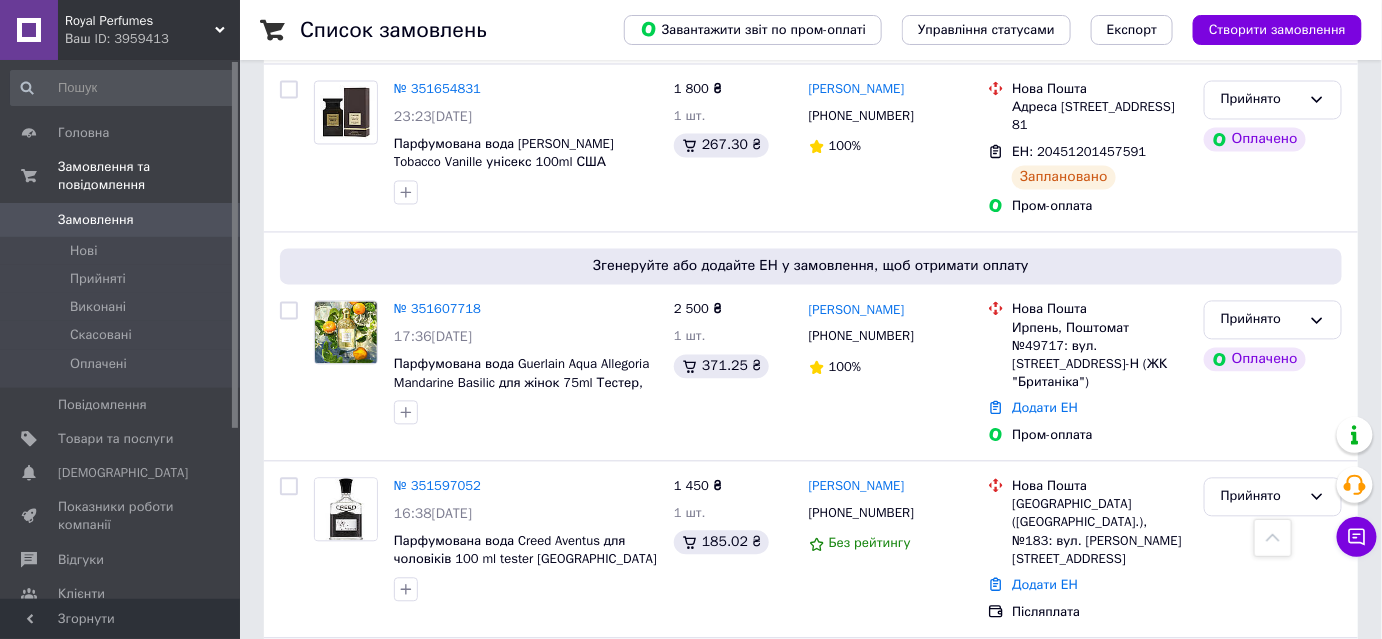 scroll, scrollTop: 1258, scrollLeft: 0, axis: vertical 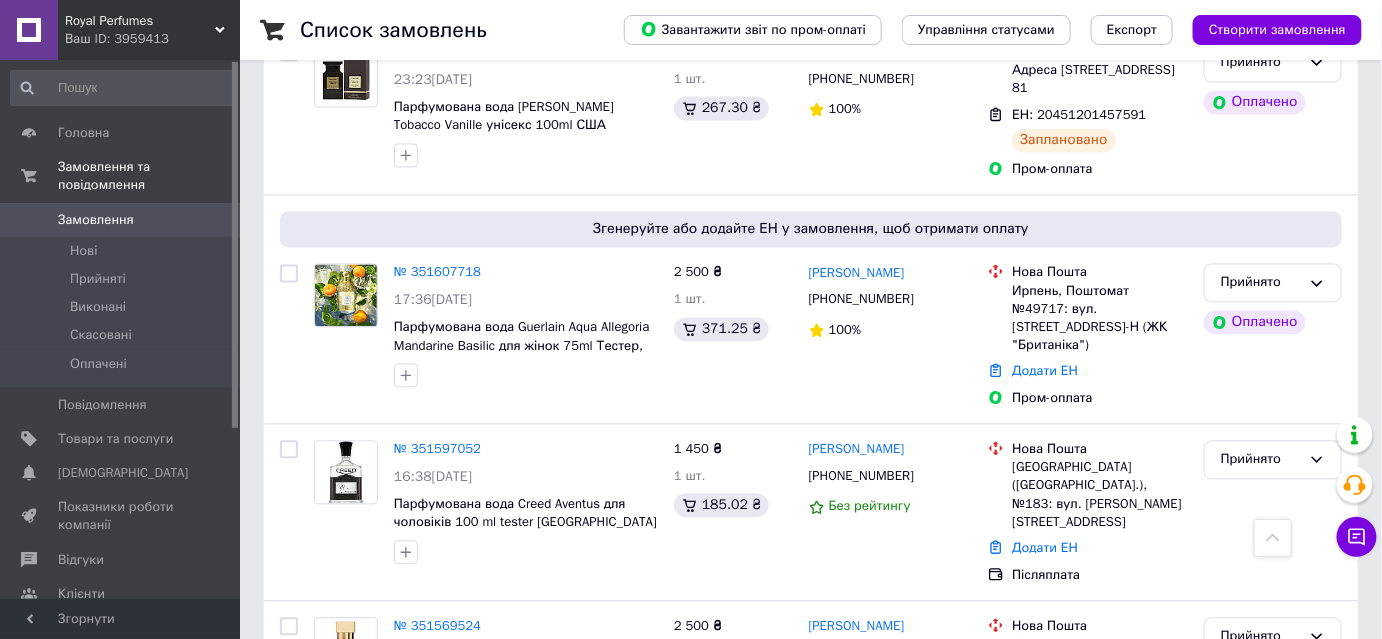 drag, startPoint x: 1353, startPoint y: 558, endPoint x: 1351, endPoint y: 541, distance: 17.117243 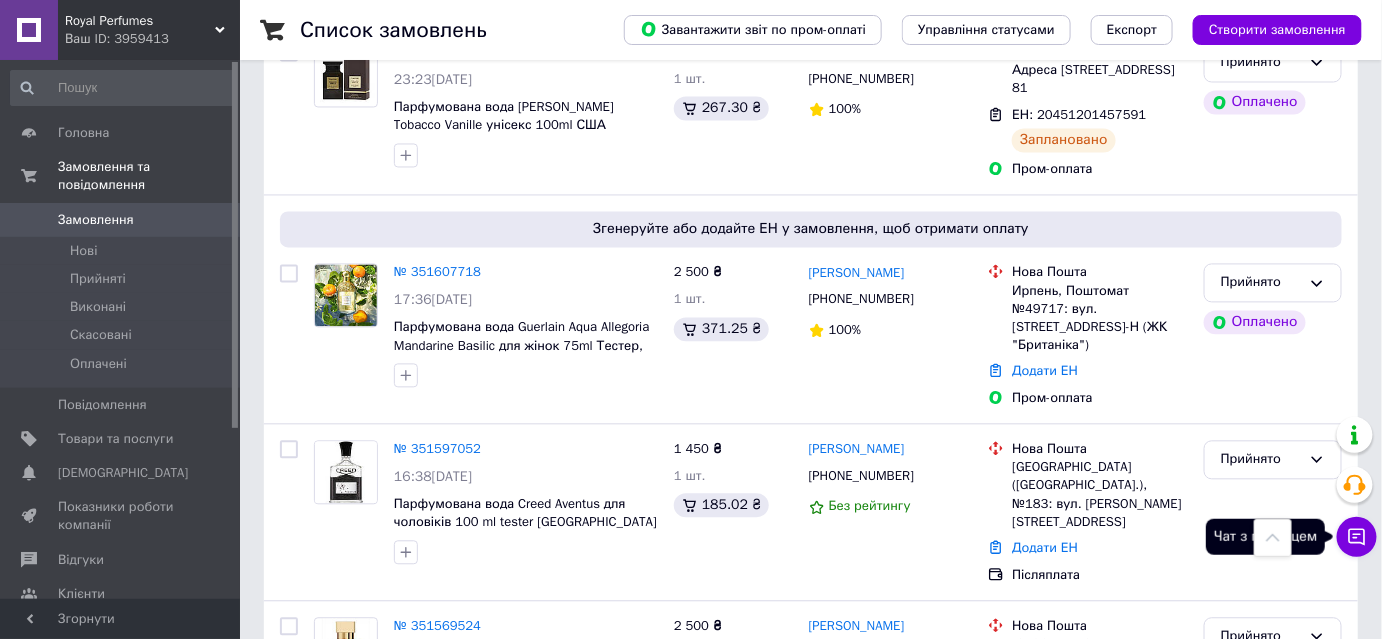 click 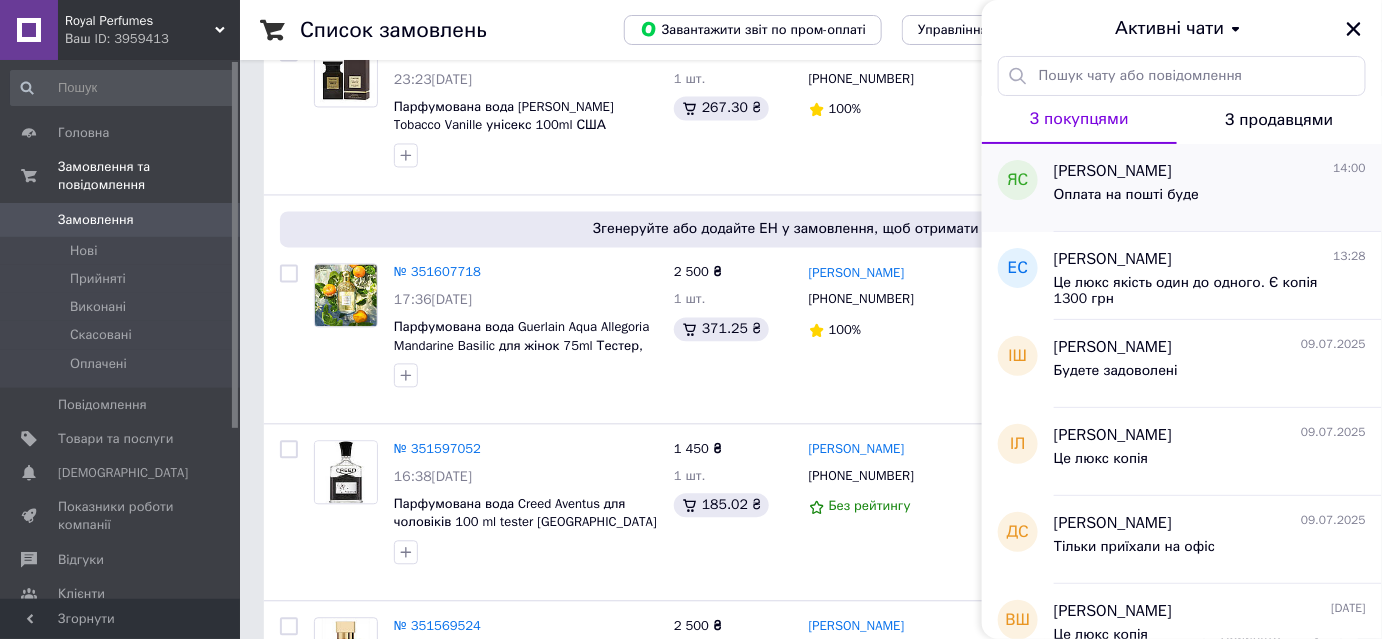 drag, startPoint x: 1120, startPoint y: 185, endPoint x: 1119, endPoint y: 197, distance: 12.0415945 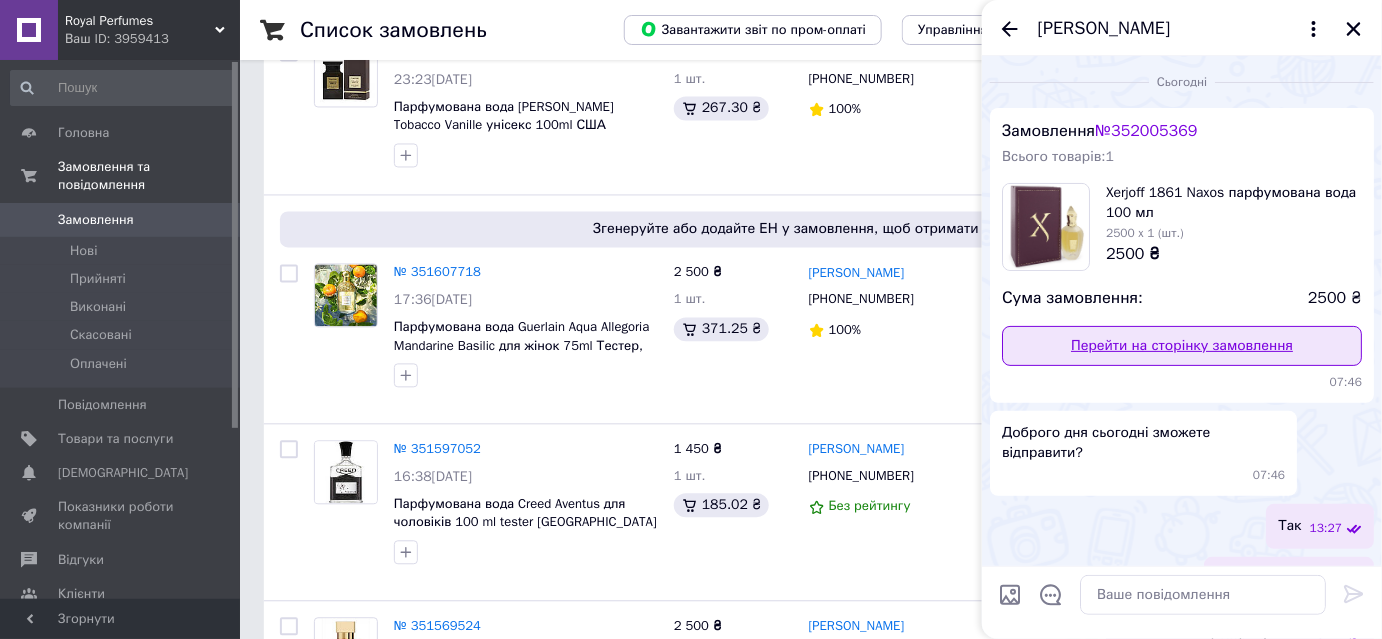scroll, scrollTop: 129, scrollLeft: 0, axis: vertical 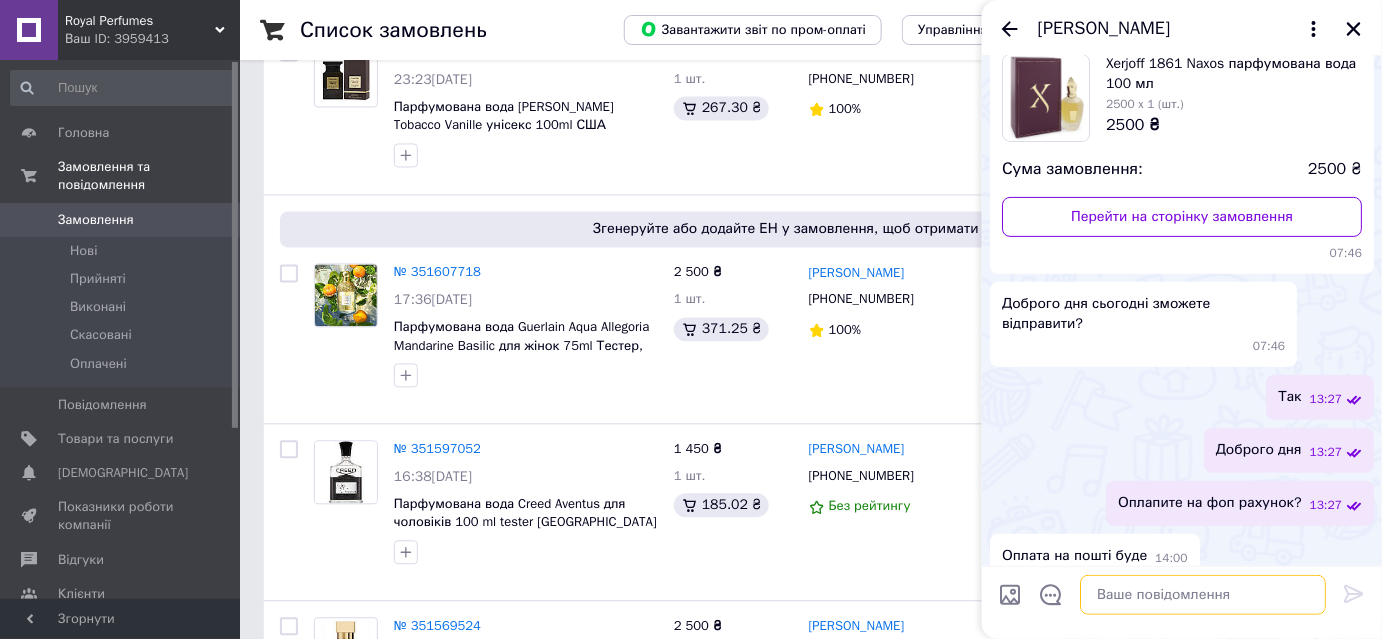click at bounding box center [1203, 595] 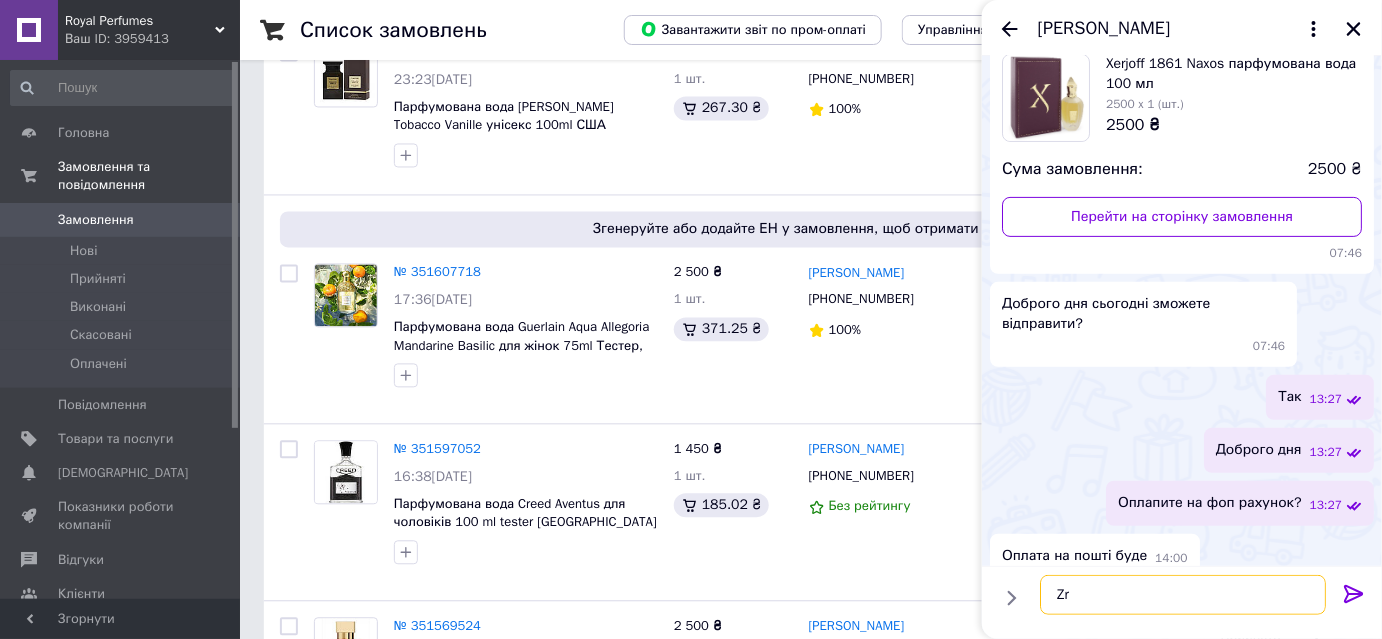 type on "Z" 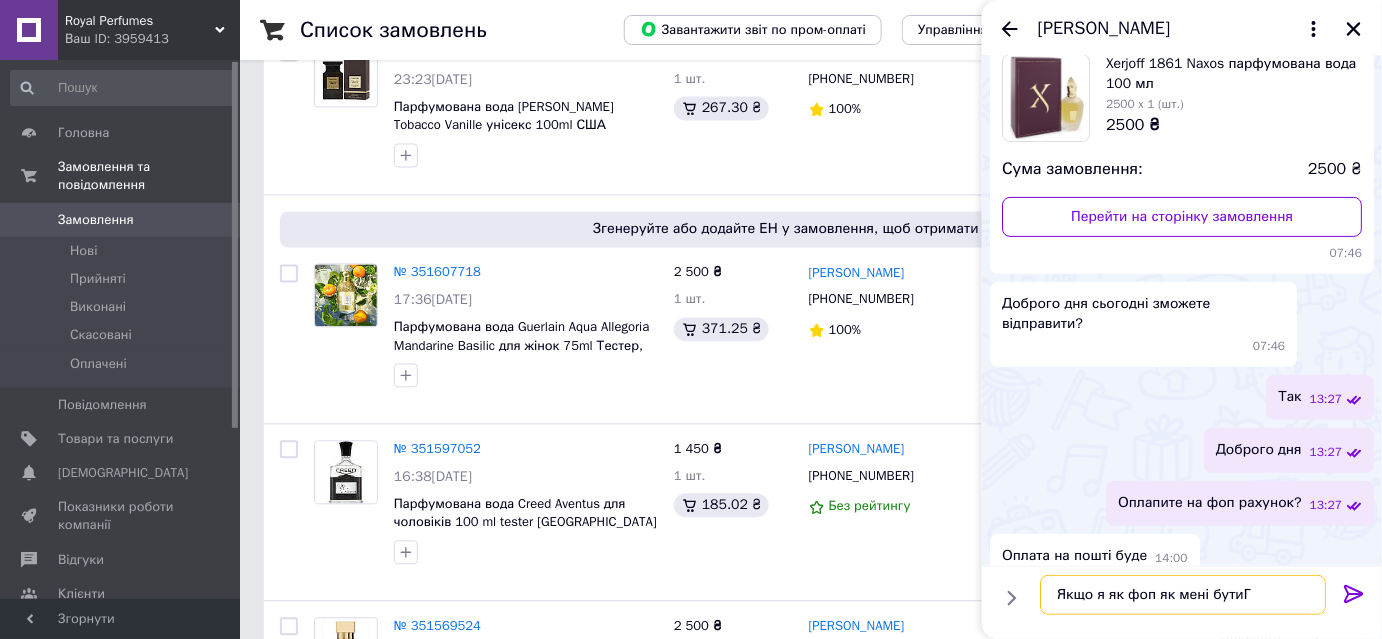 type on "Якщо я як фоп як мені бутиГ?" 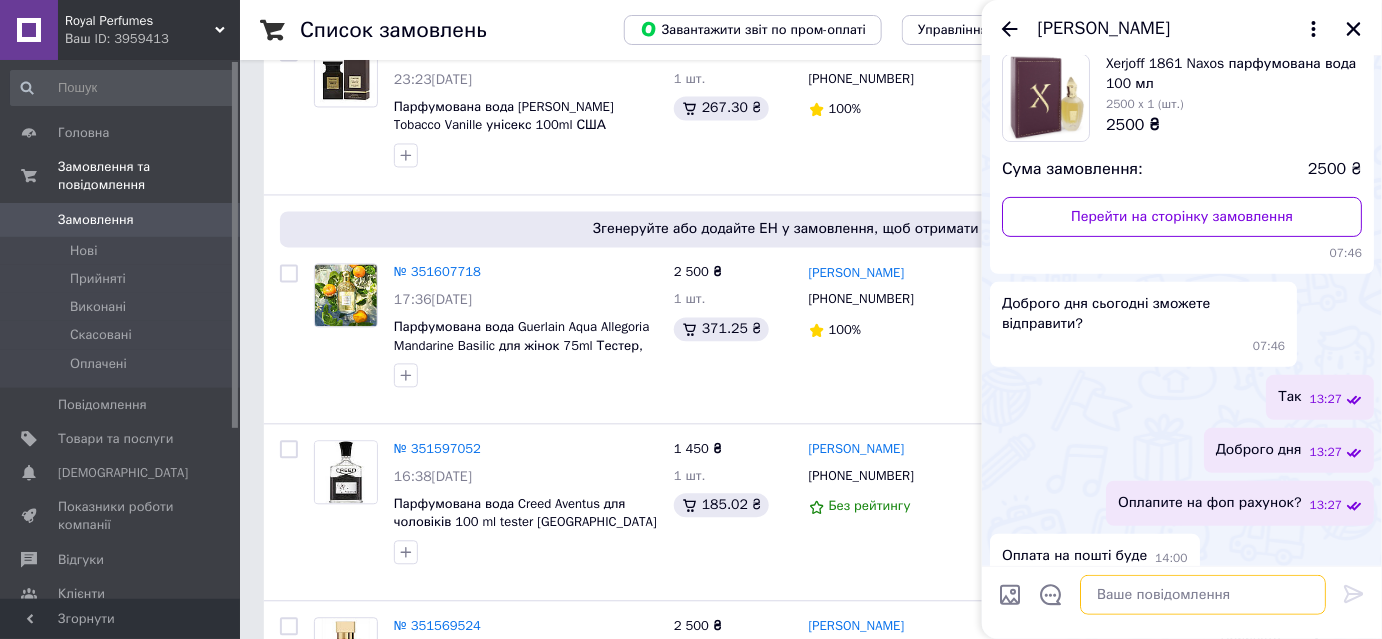 scroll, scrollTop: 182, scrollLeft: 0, axis: vertical 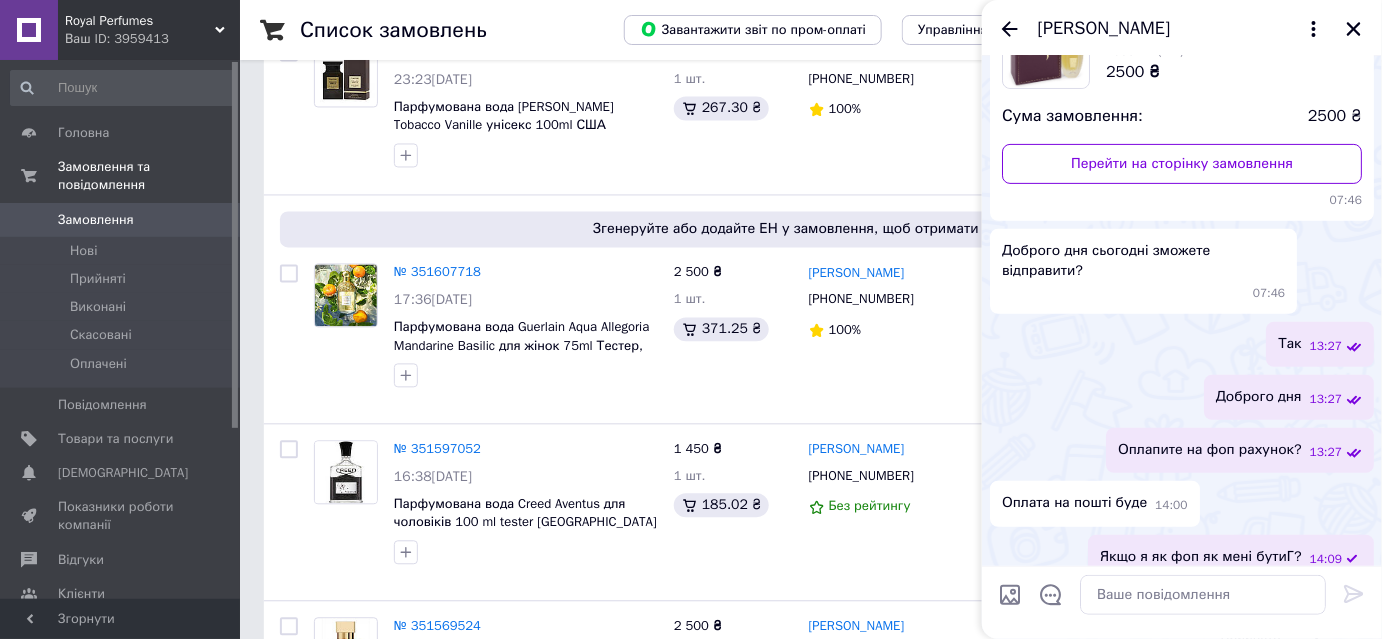 click on "Якщо я як фоп як мені бутиГ?" at bounding box center [1201, 557] 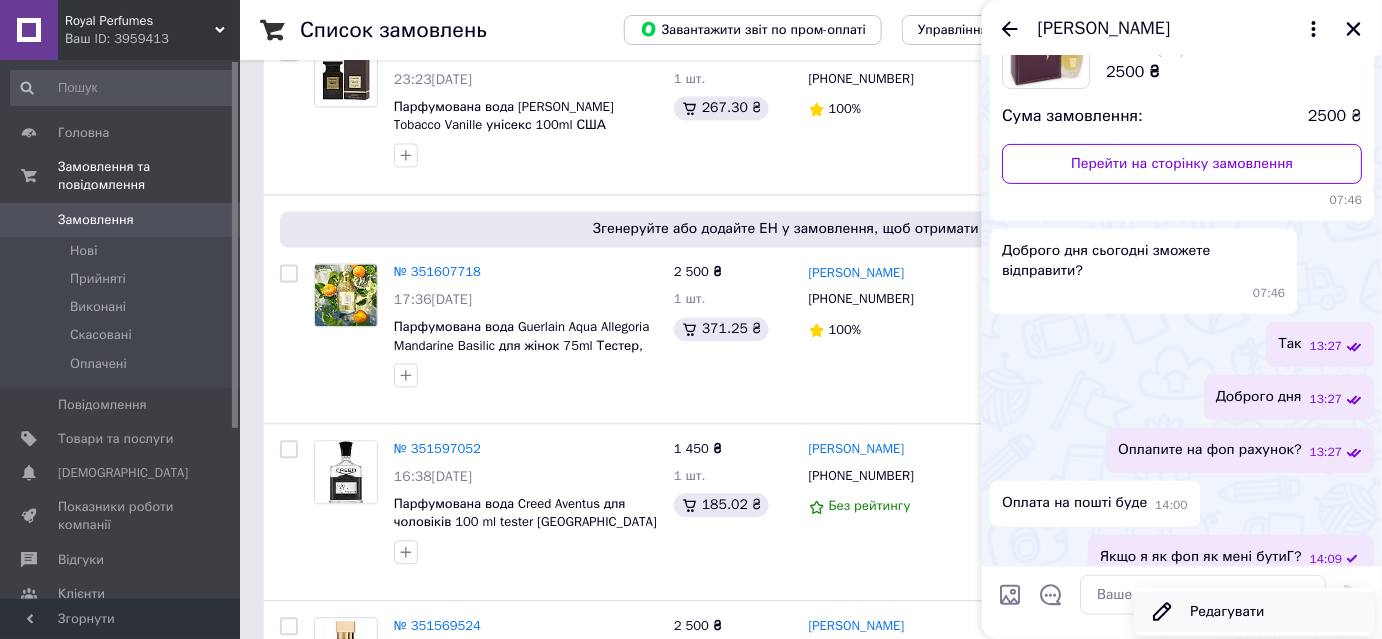 click on "Редагувати" at bounding box center [1254, 612] 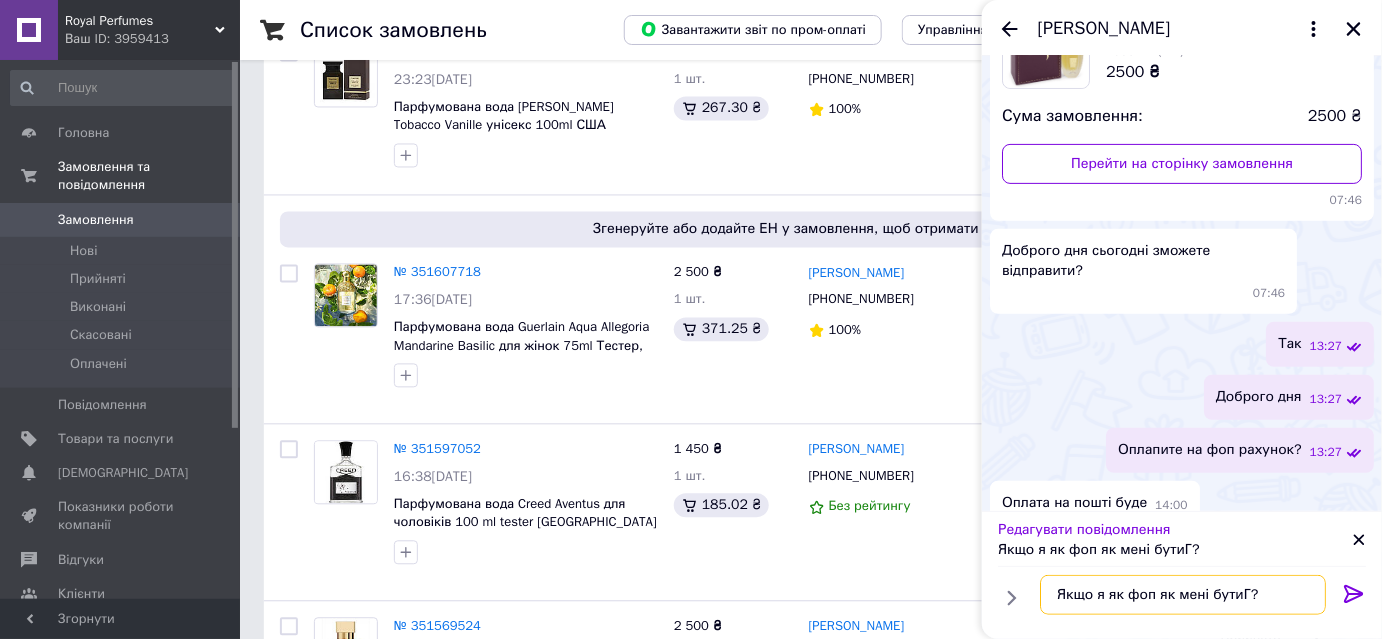 click on "Якщо я як фоп як мені бутиГ?" at bounding box center [1183, 595] 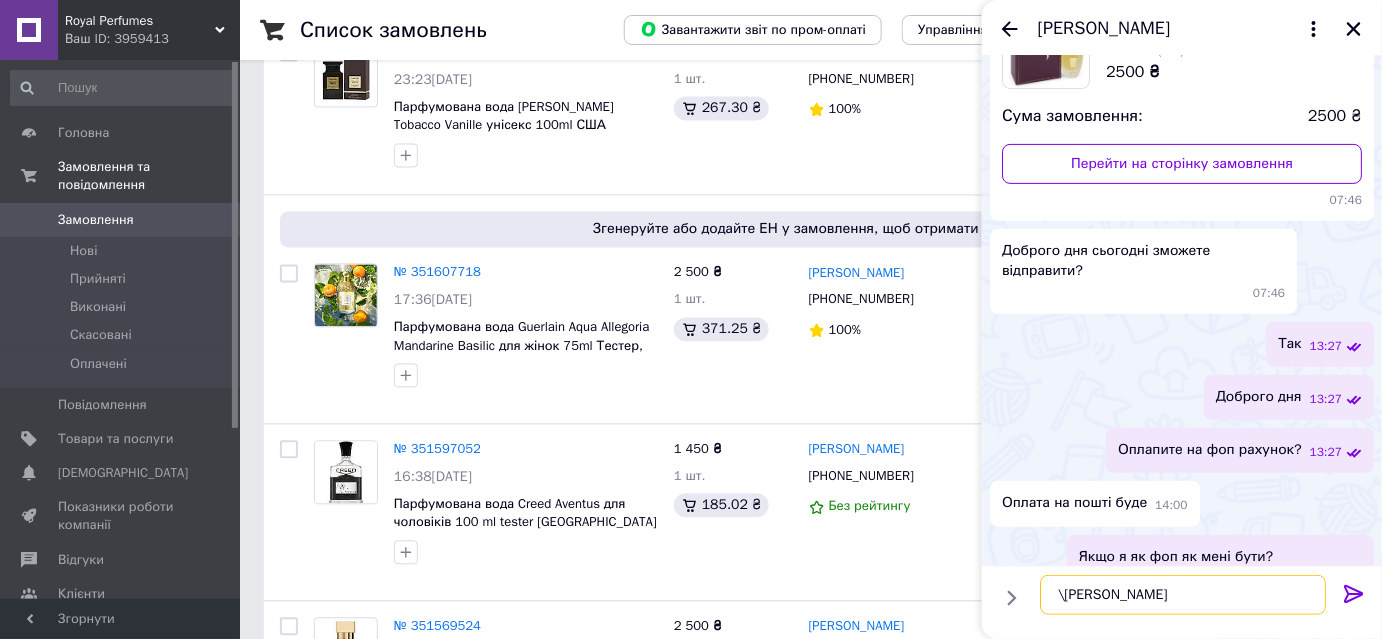 type on "\" 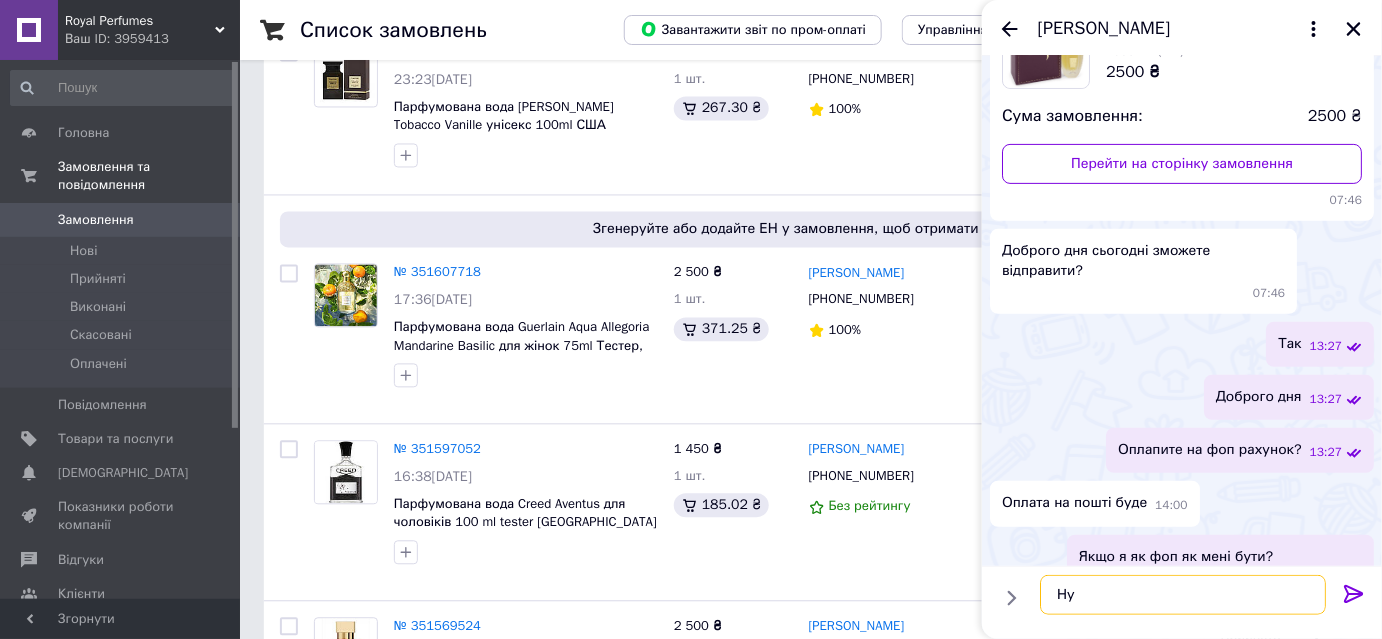 type on "Н" 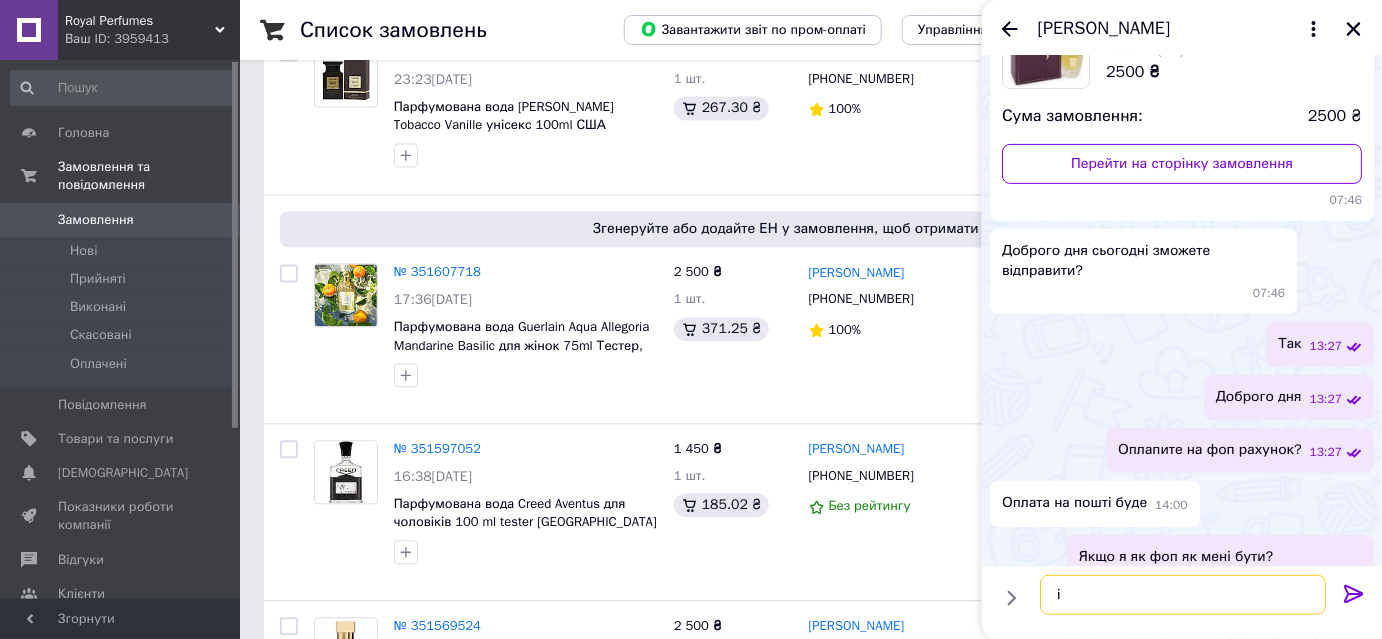 type on "і" 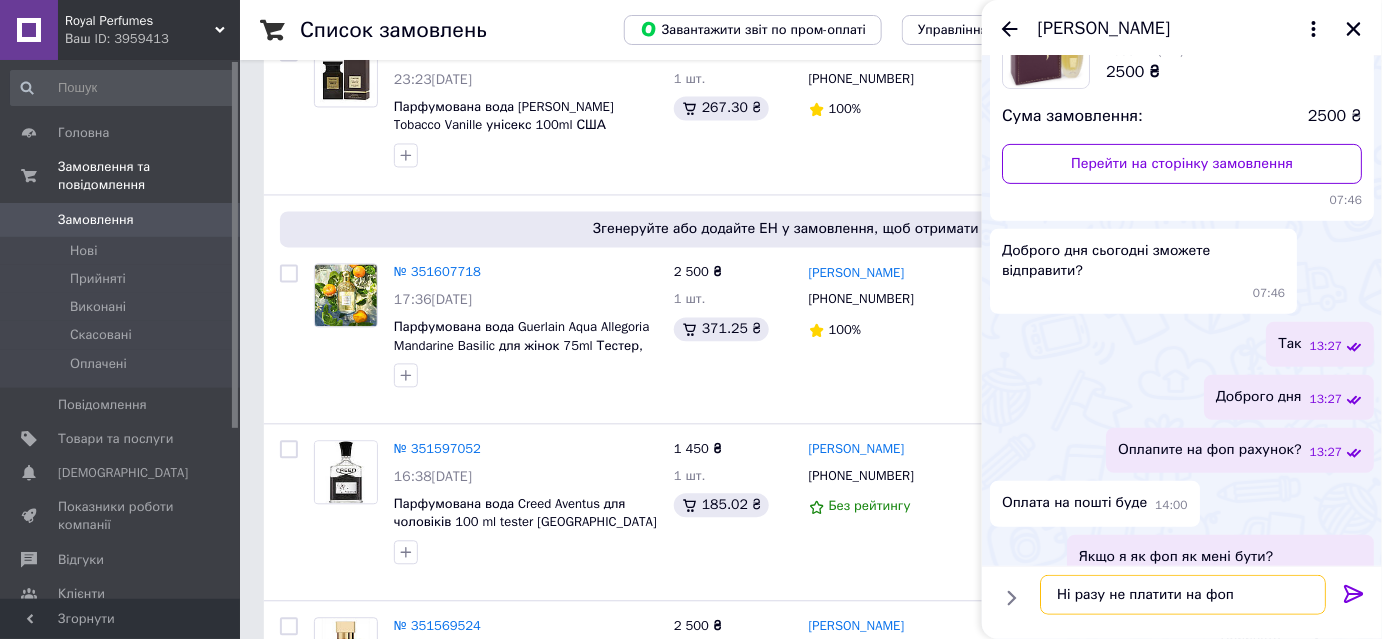 type on "Ні разу не платити на фоп?" 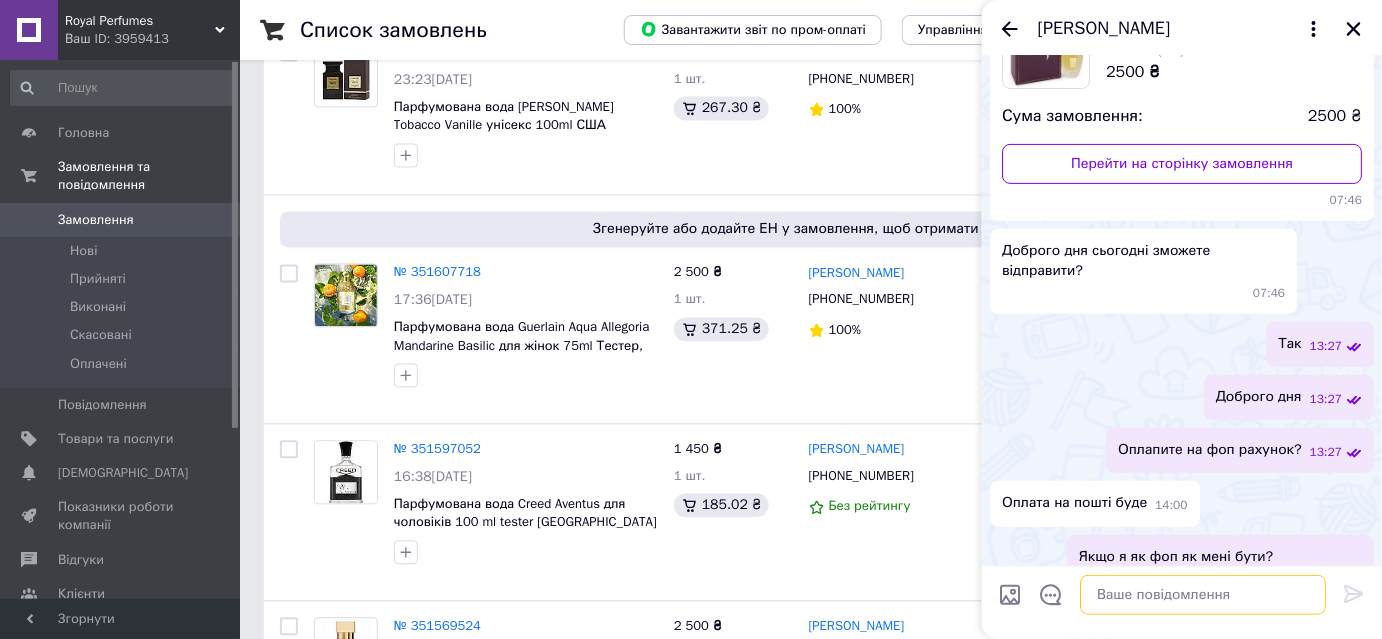 scroll, scrollTop: 256, scrollLeft: 0, axis: vertical 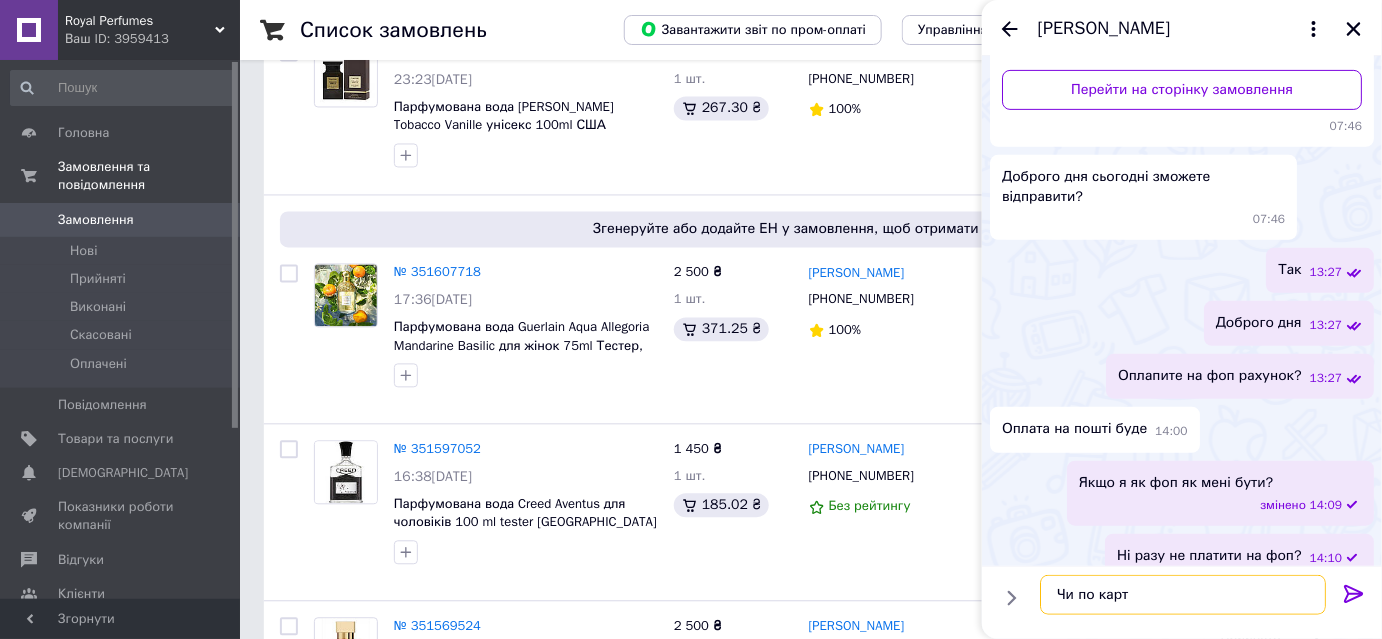 type on "Чи по карті" 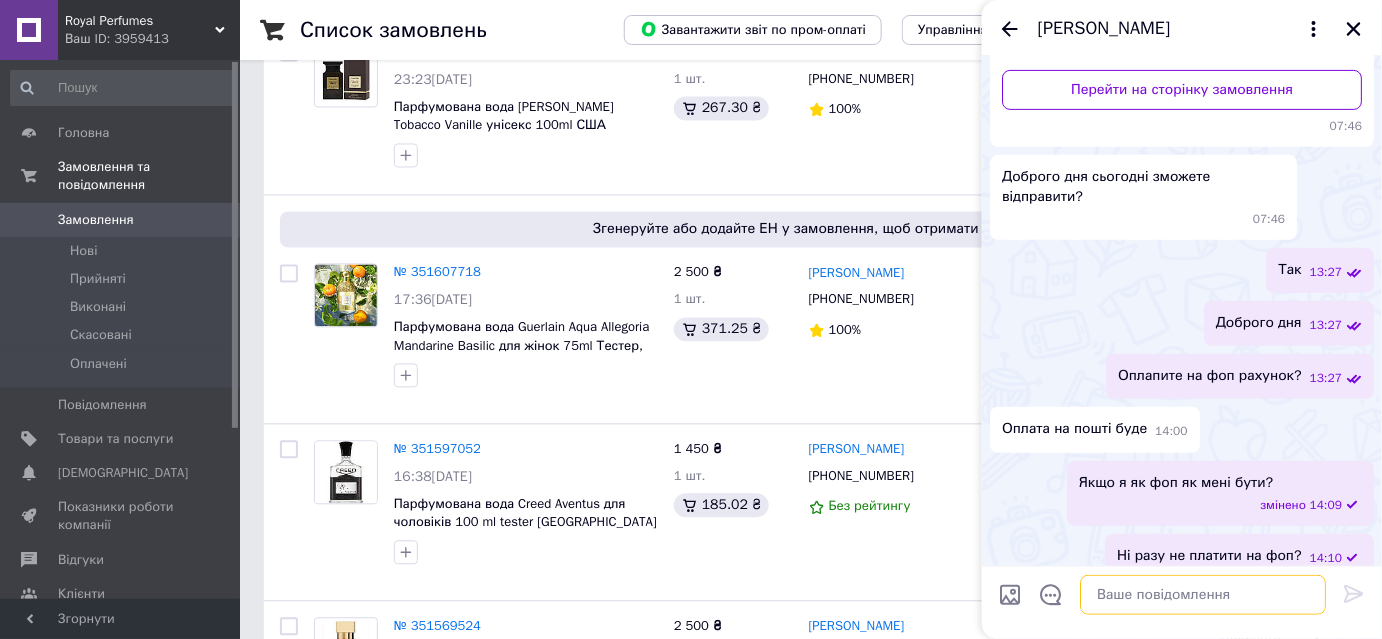 scroll, scrollTop: 309, scrollLeft: 0, axis: vertical 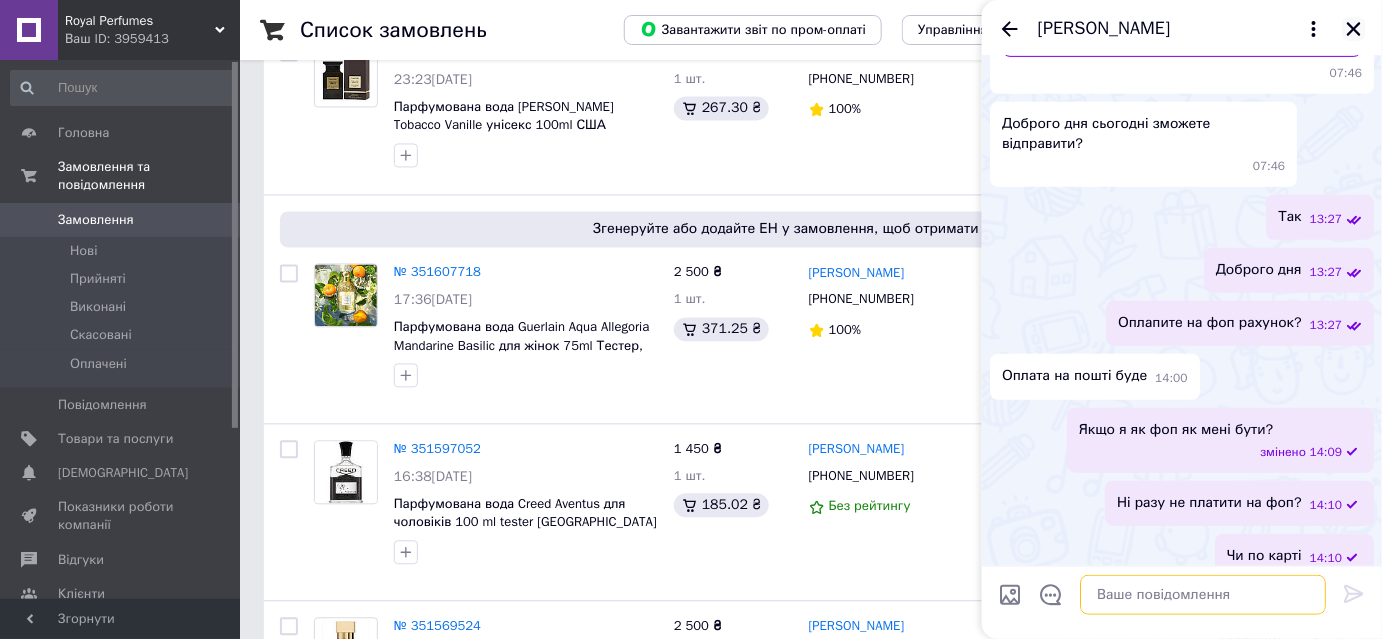 type 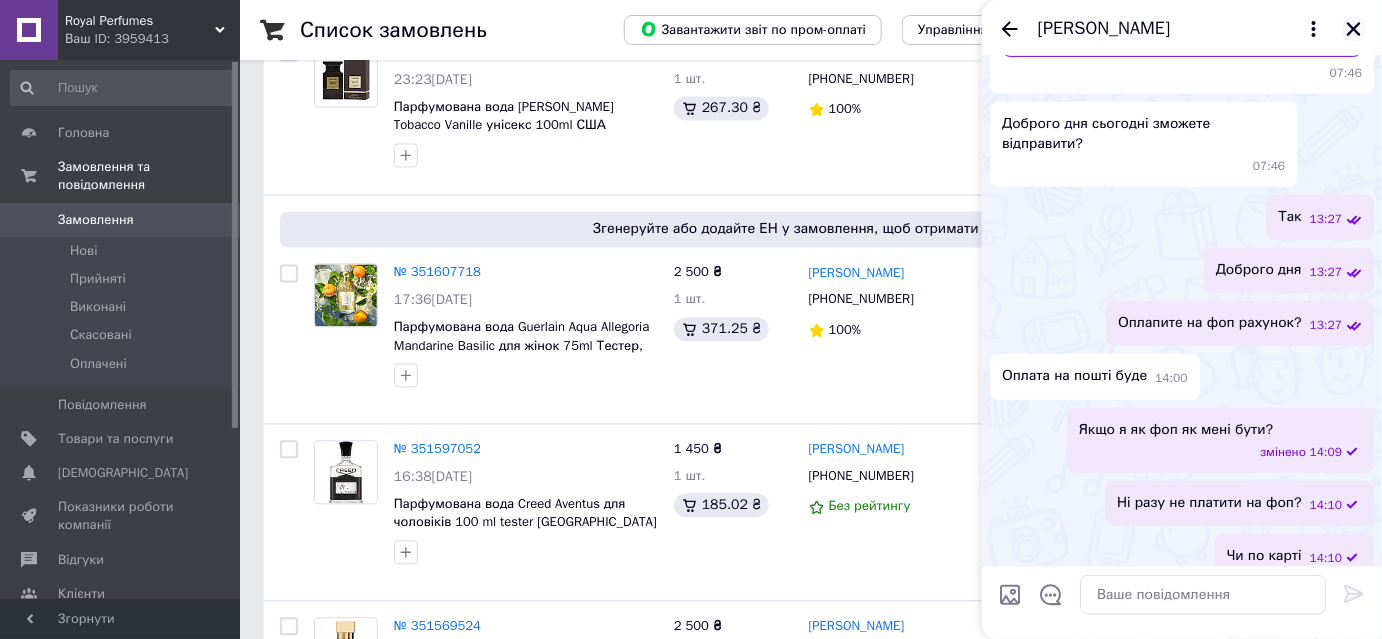click 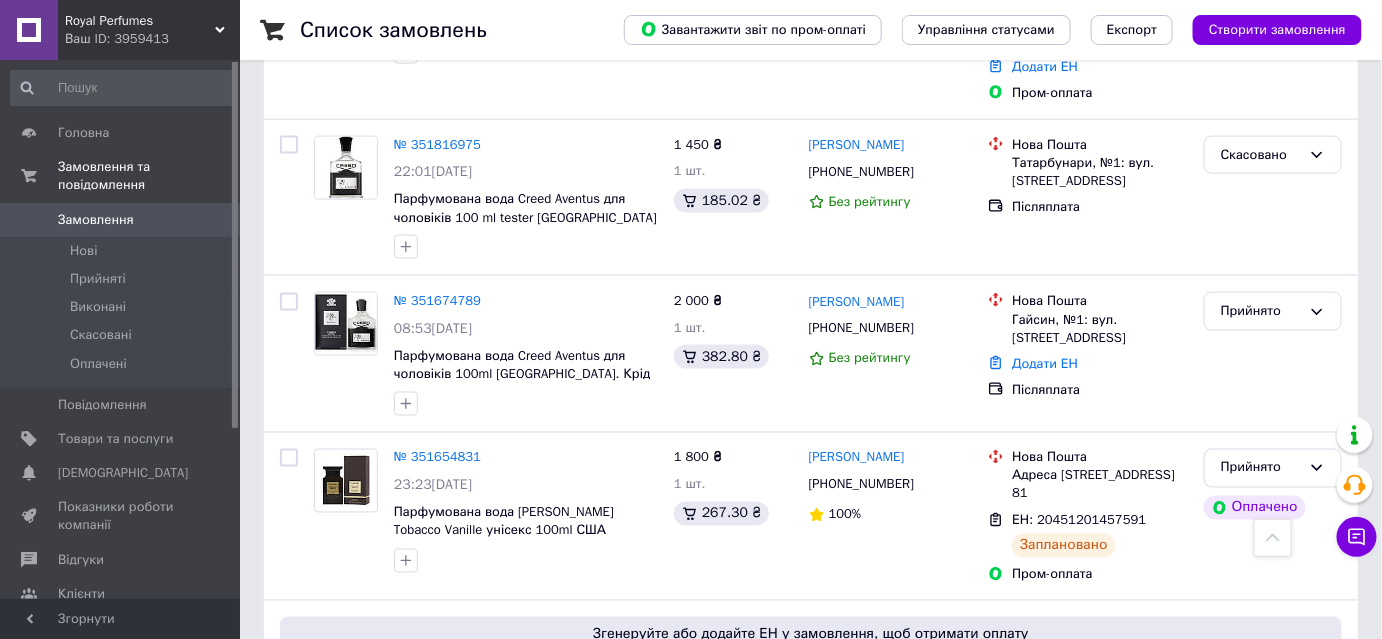 scroll, scrollTop: 890, scrollLeft: 0, axis: vertical 